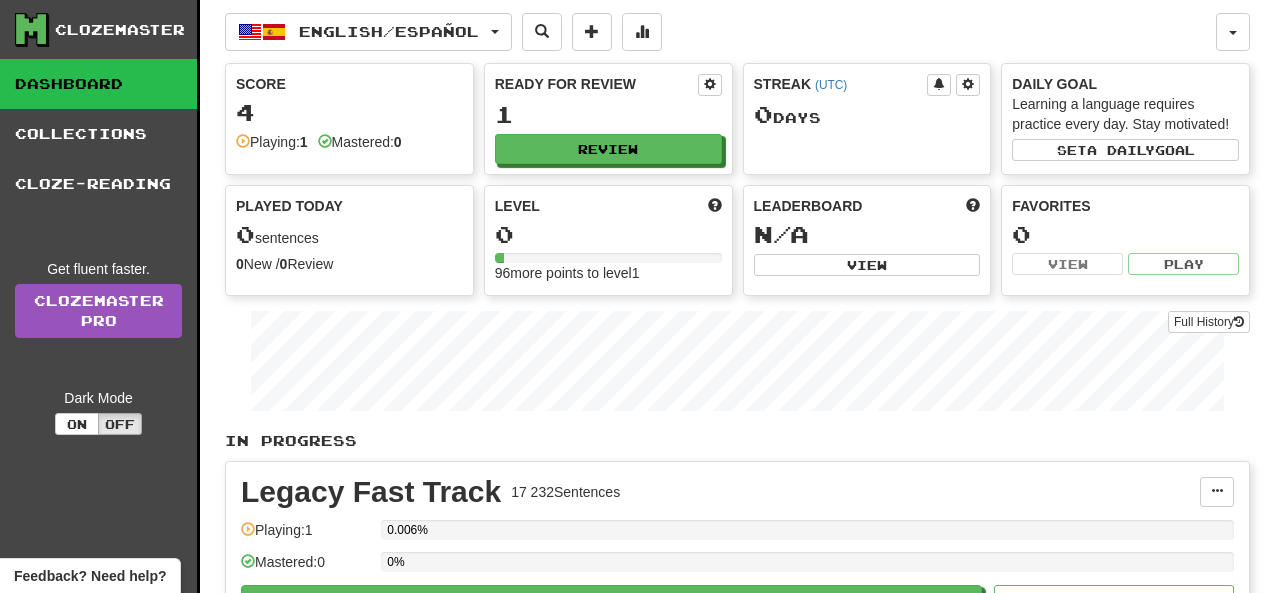 scroll, scrollTop: 0, scrollLeft: 0, axis: both 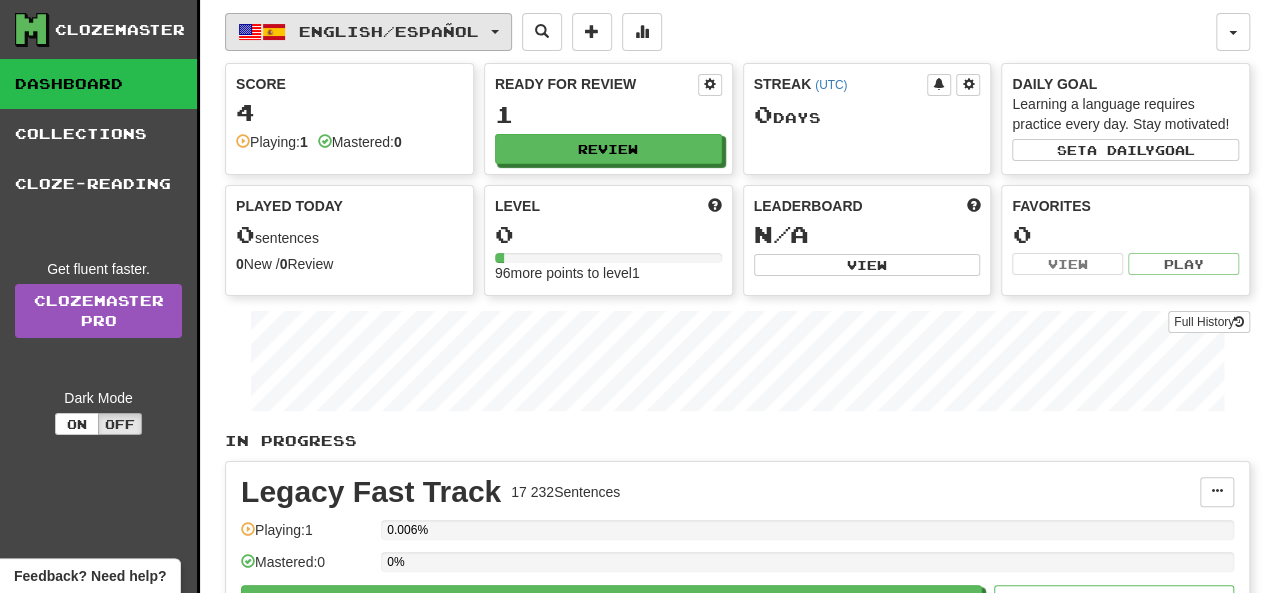click on "English  /  Español" at bounding box center [389, 31] 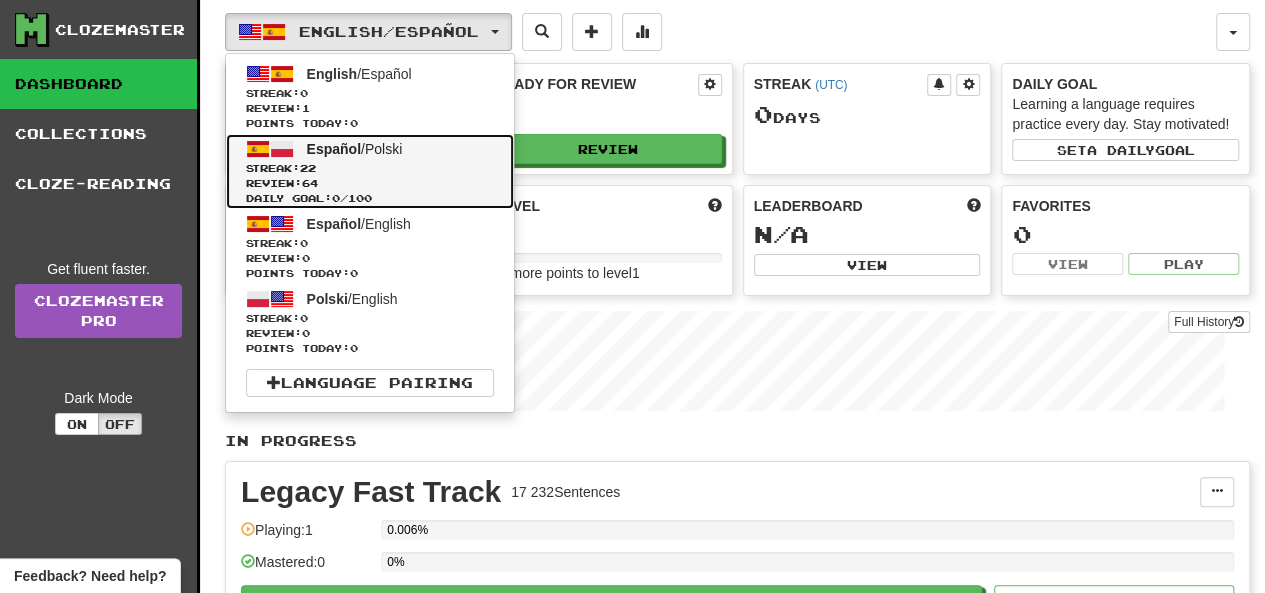 click on "Streak:  22" at bounding box center [370, 168] 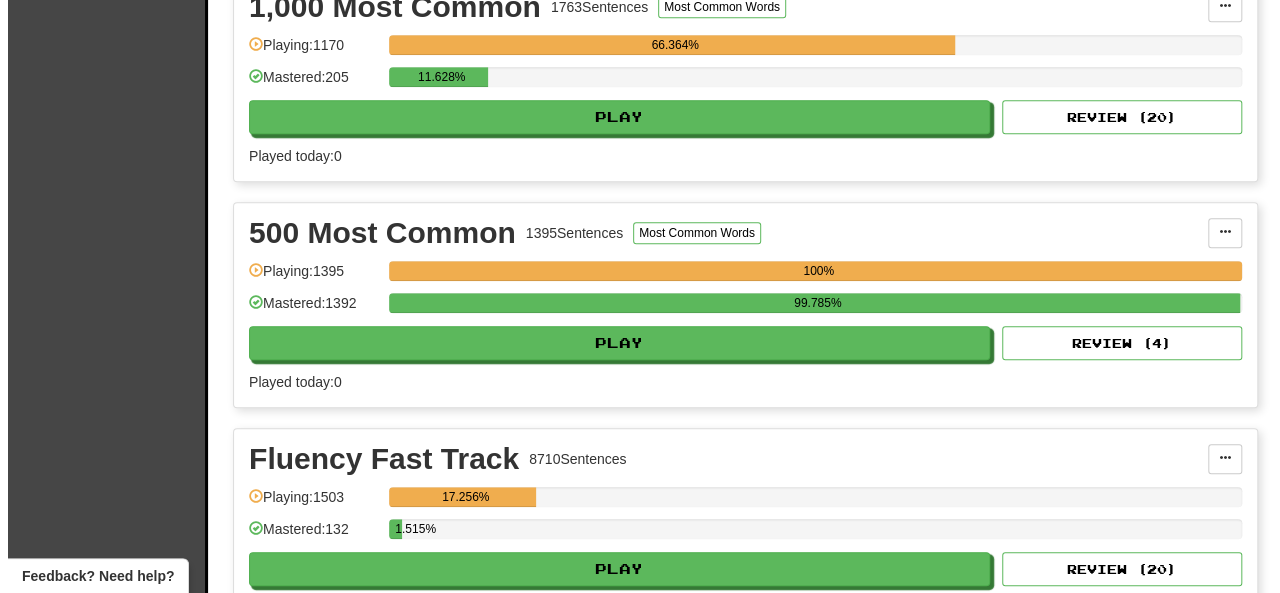 scroll, scrollTop: 500, scrollLeft: 0, axis: vertical 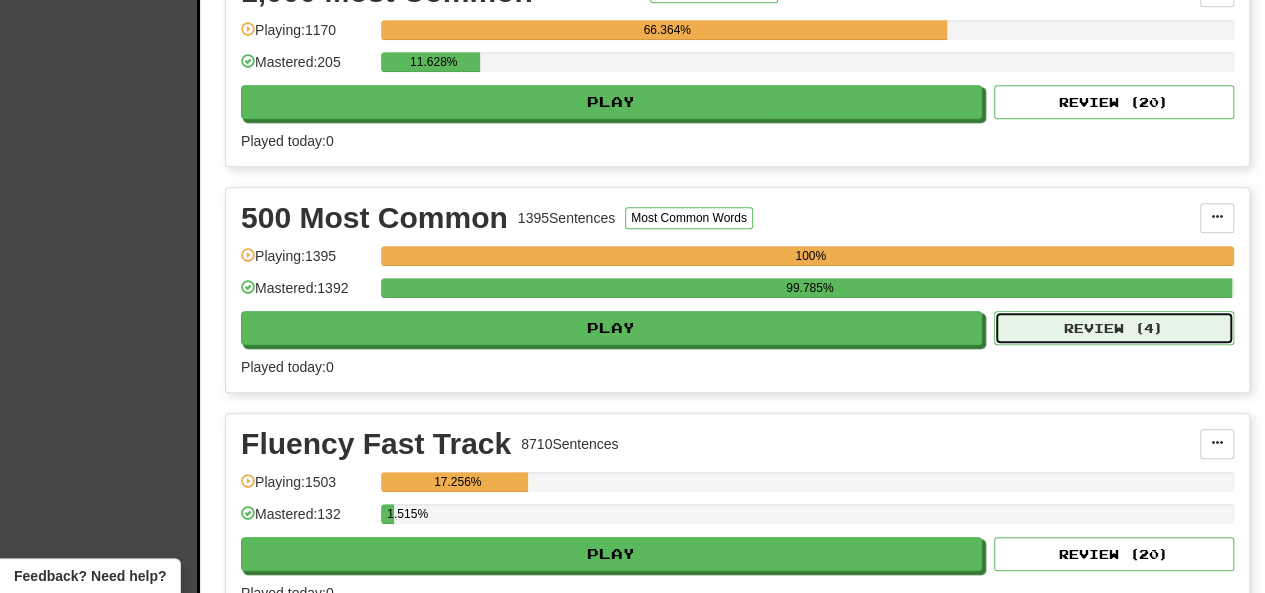click on "Review ( 4 )" at bounding box center [1114, 328] 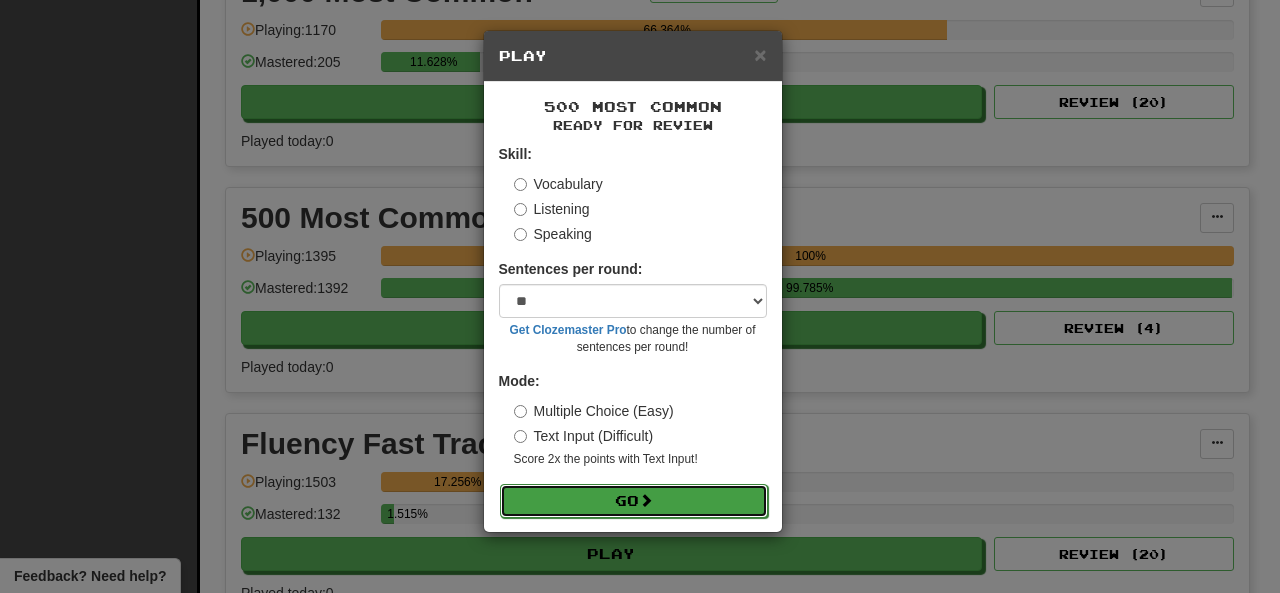 click on "Go" at bounding box center (634, 501) 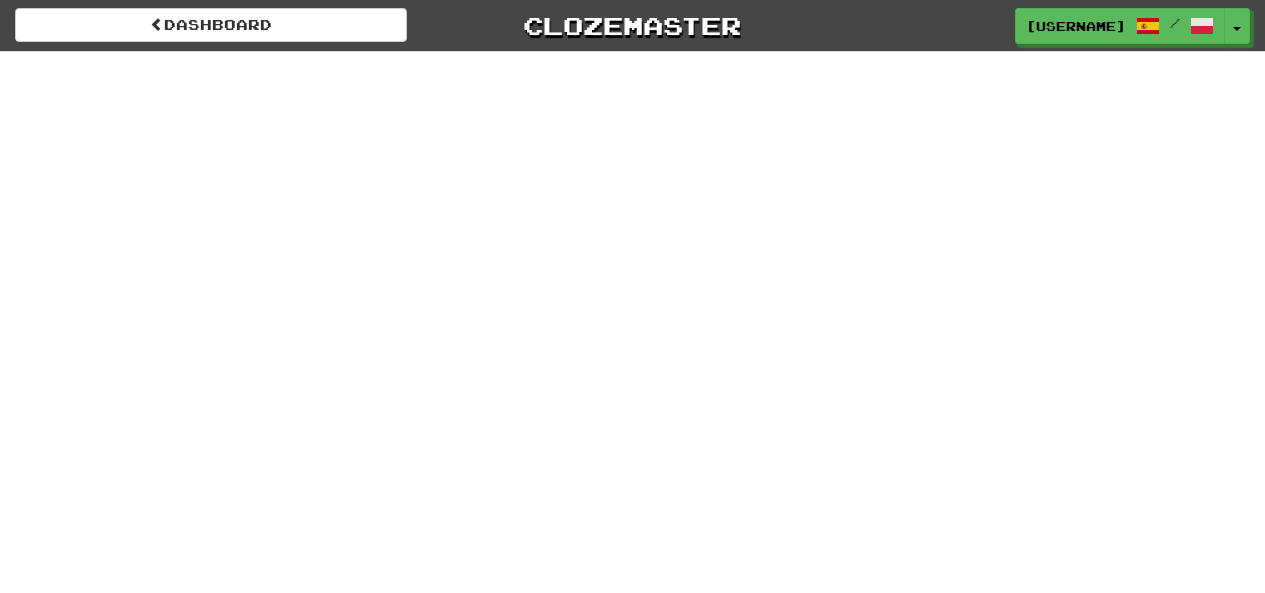 scroll, scrollTop: 0, scrollLeft: 0, axis: both 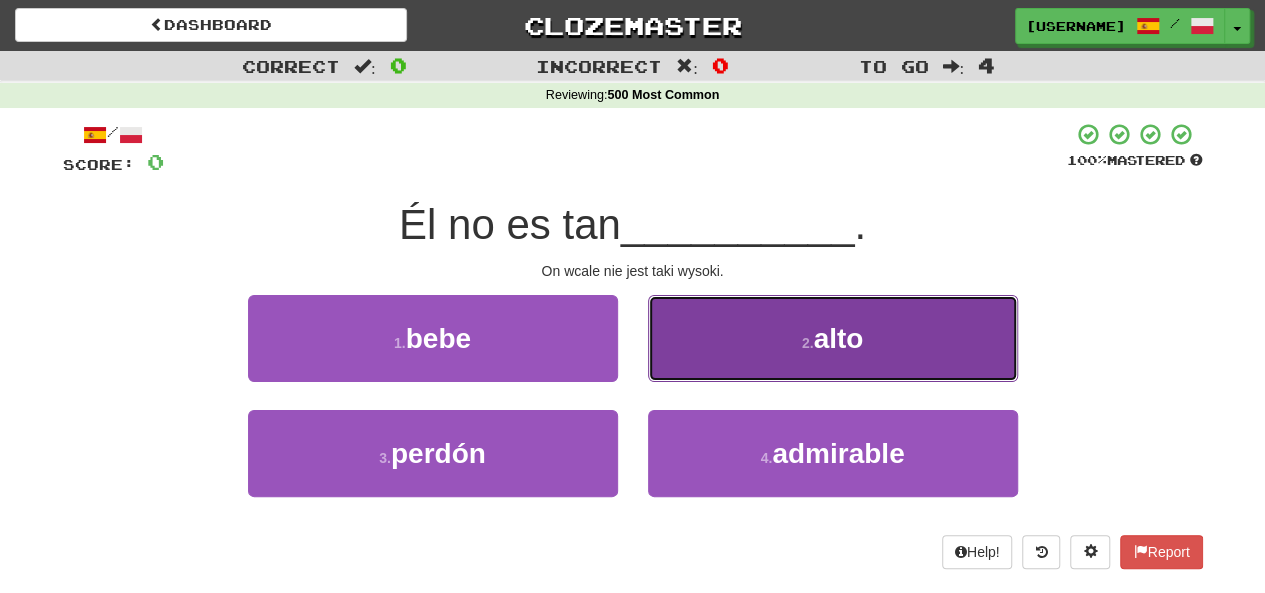 click on "alto" at bounding box center [838, 338] 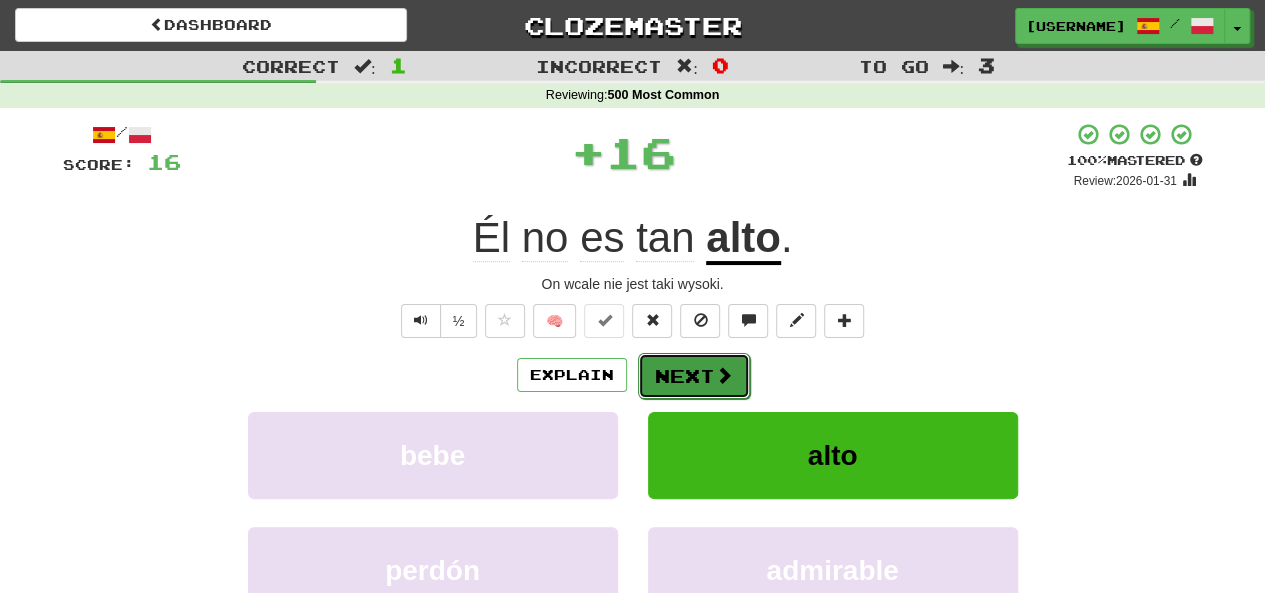 click on "Next" at bounding box center (694, 376) 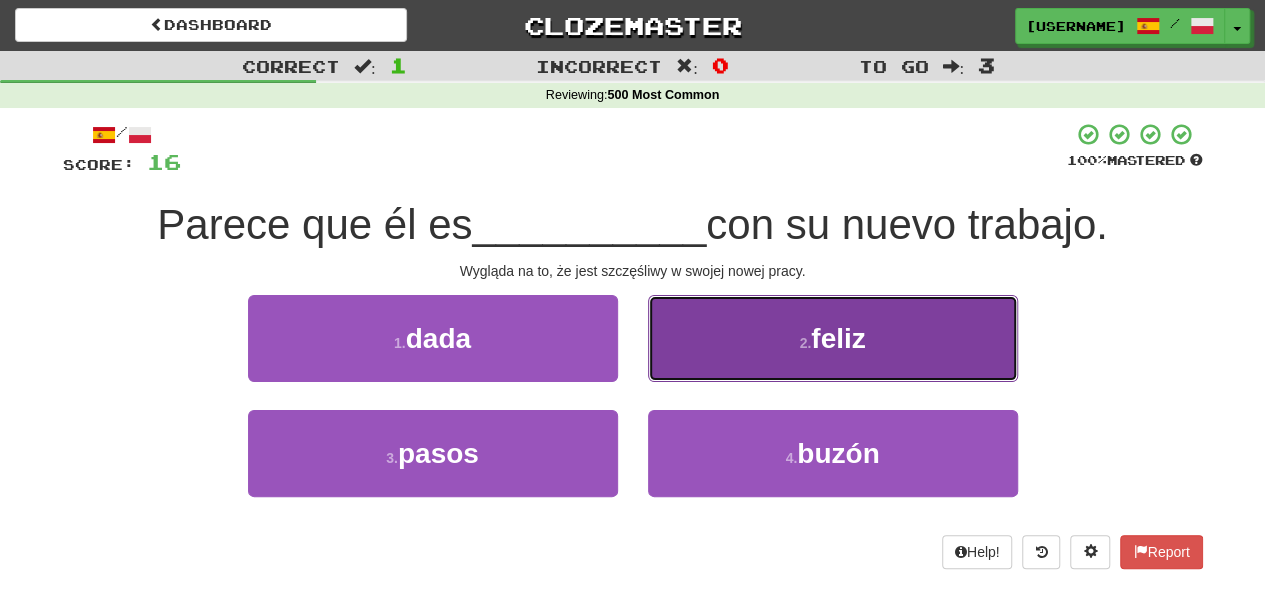 click on "2 .  feliz" at bounding box center [833, 338] 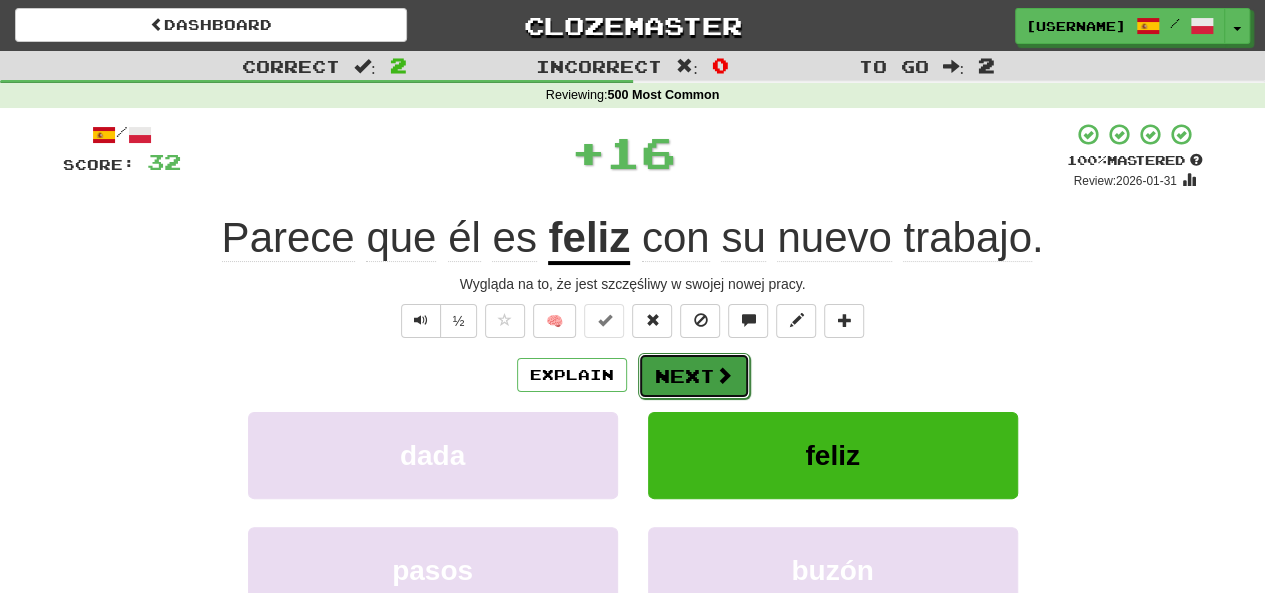 click on "Next" at bounding box center (694, 376) 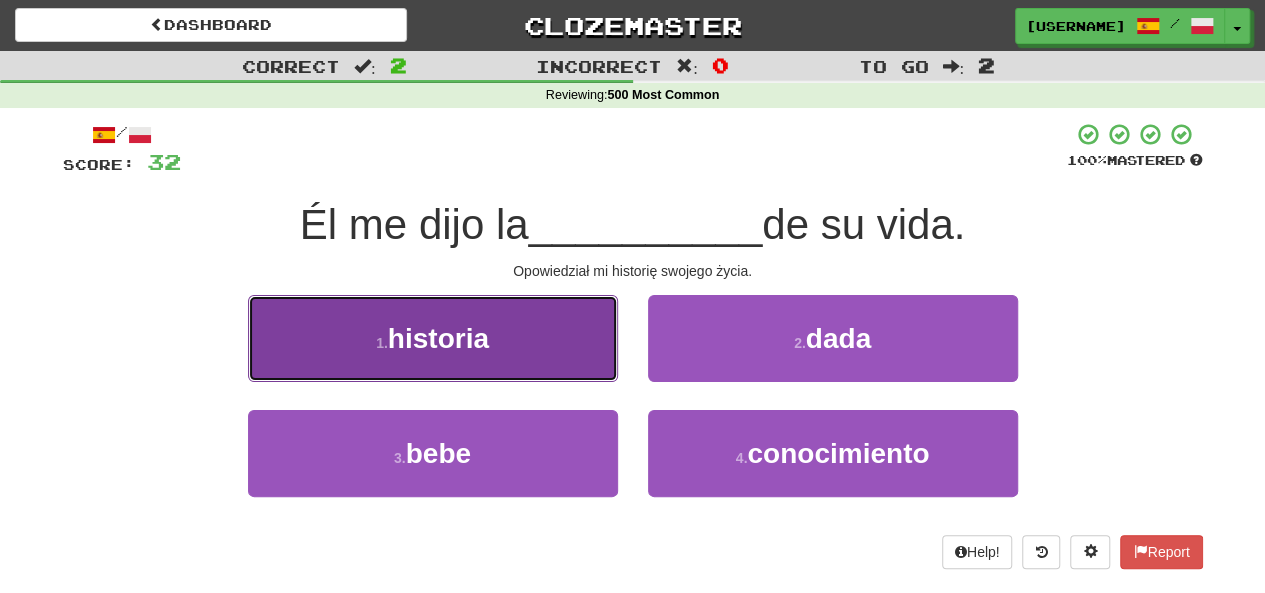 click on "historia" at bounding box center (438, 338) 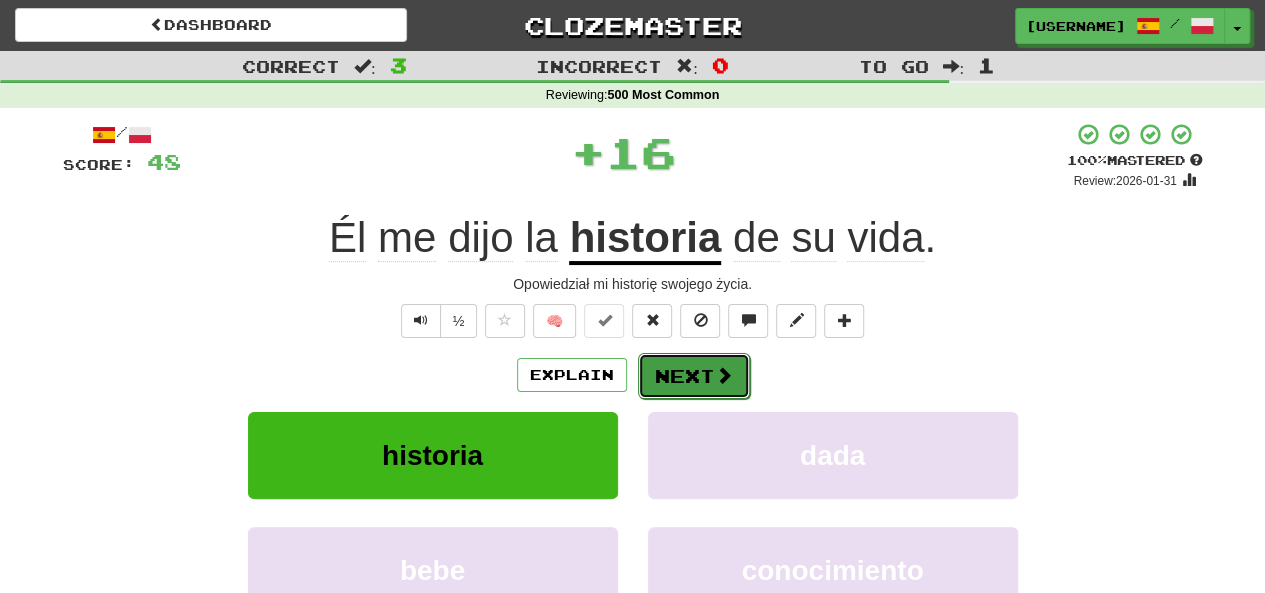click on "Next" at bounding box center [694, 376] 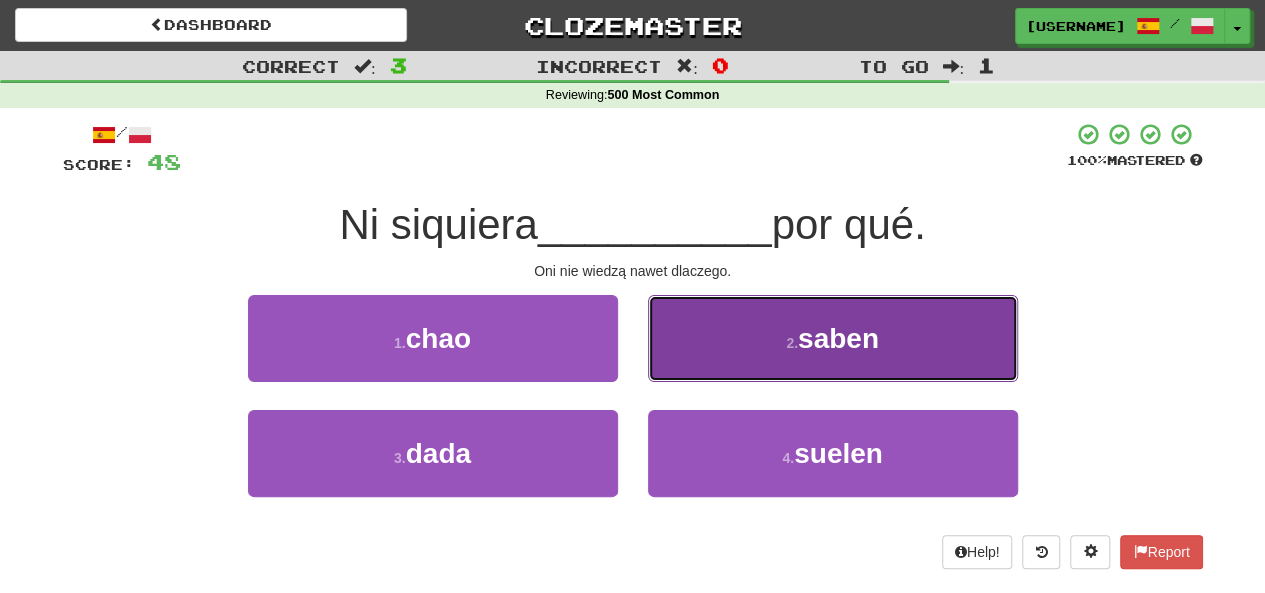 click on "saben" at bounding box center (838, 338) 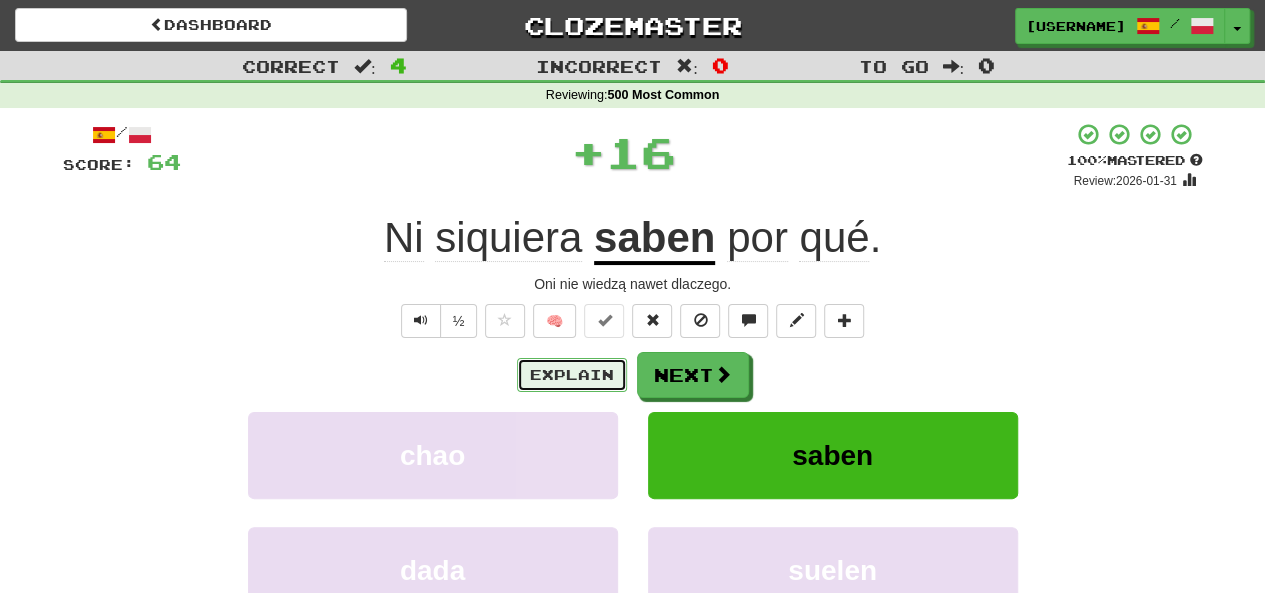 click on "Explain" at bounding box center (572, 375) 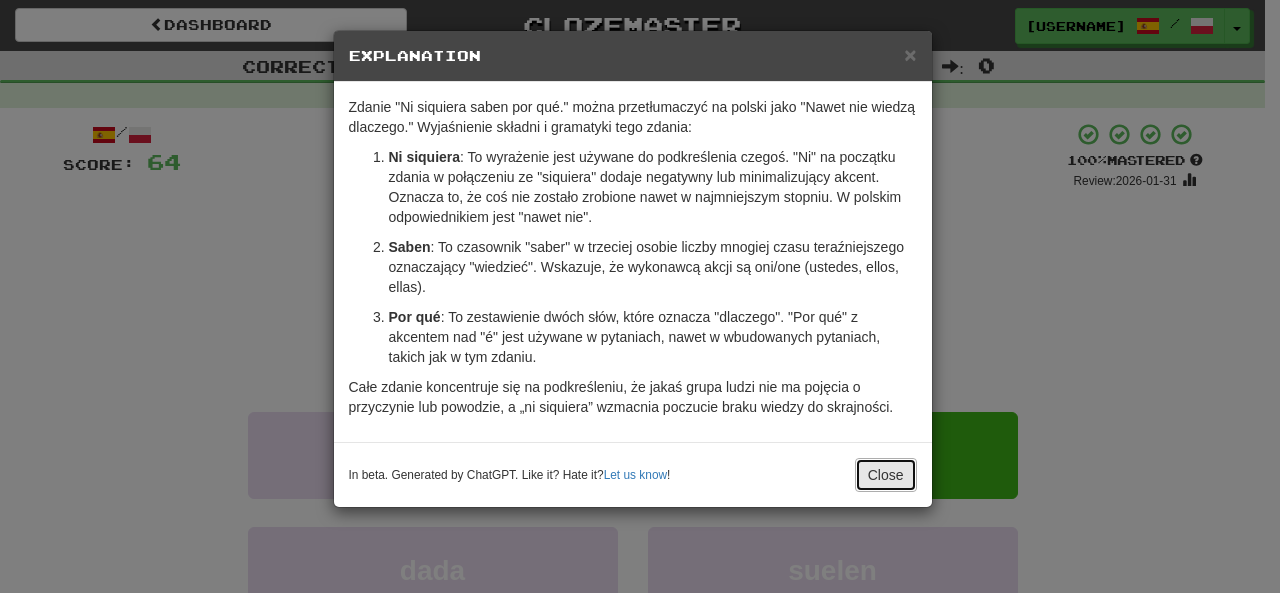 click on "Close" at bounding box center (886, 475) 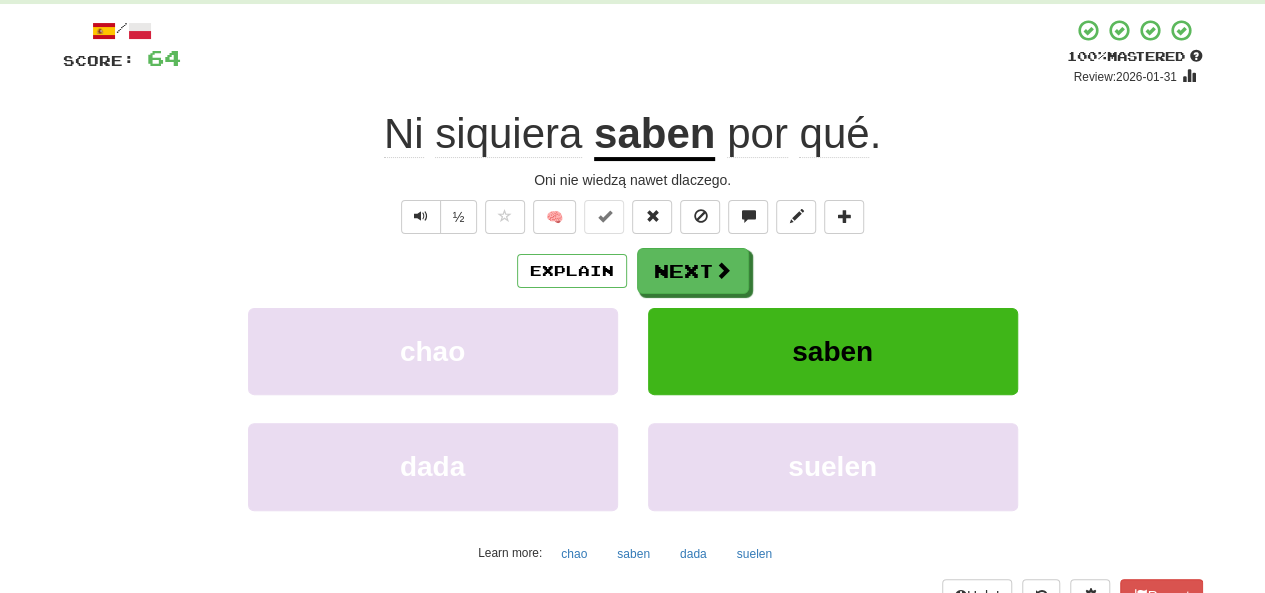 scroll, scrollTop: 100, scrollLeft: 0, axis: vertical 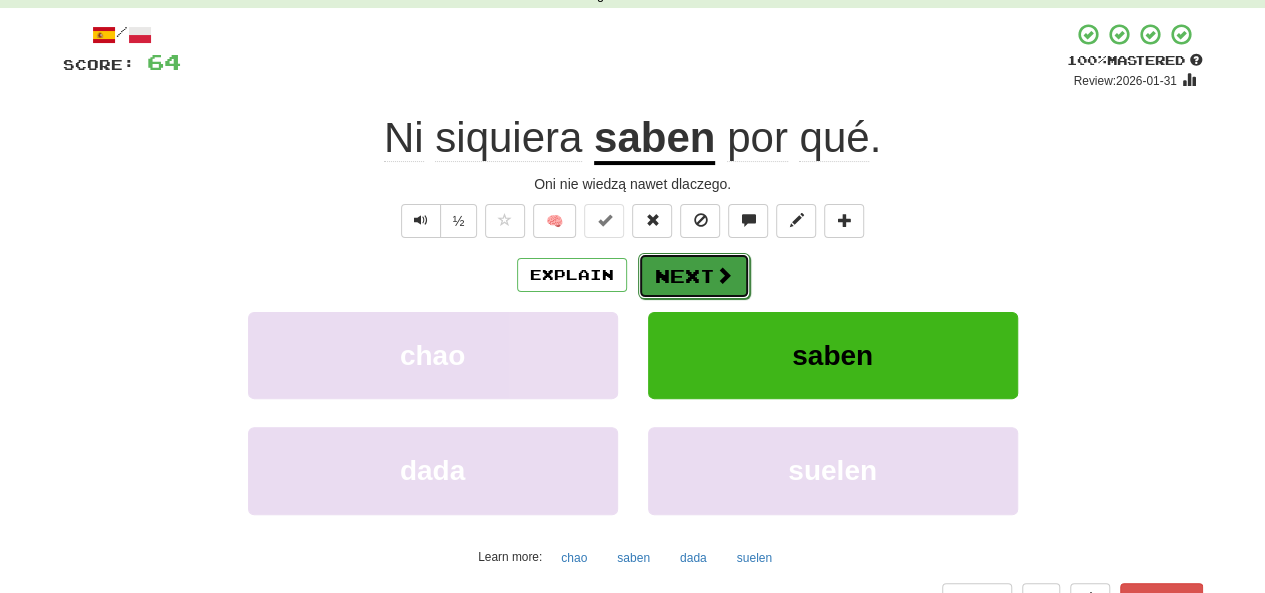 click on "Next" at bounding box center [694, 276] 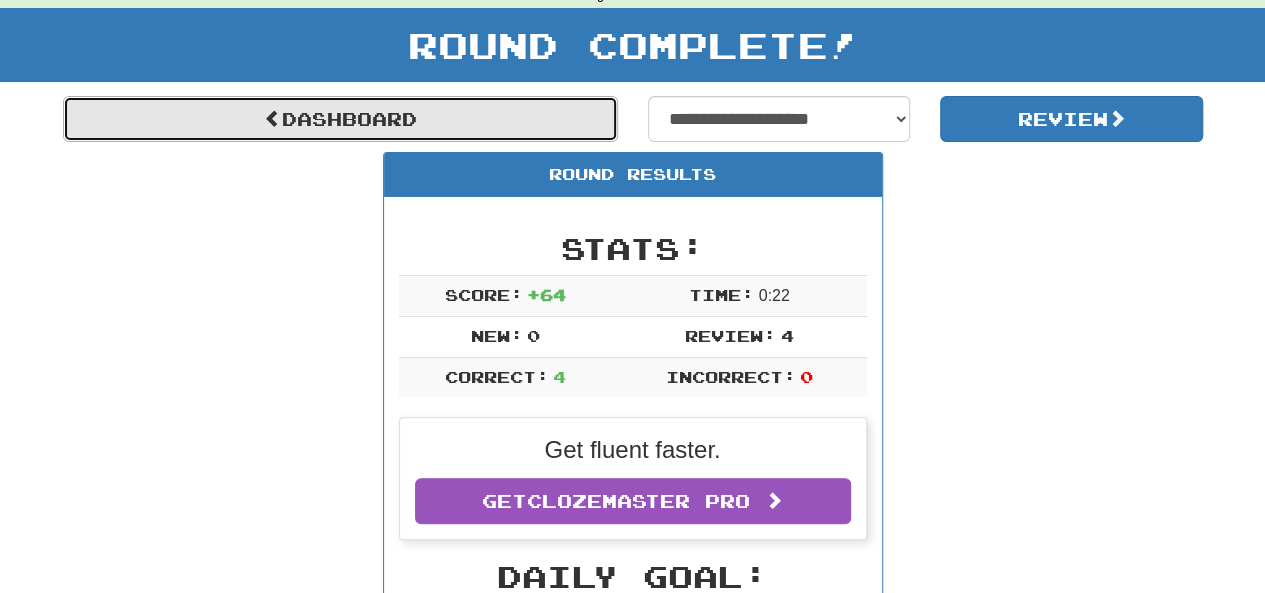 click on "Dashboard" at bounding box center [340, 119] 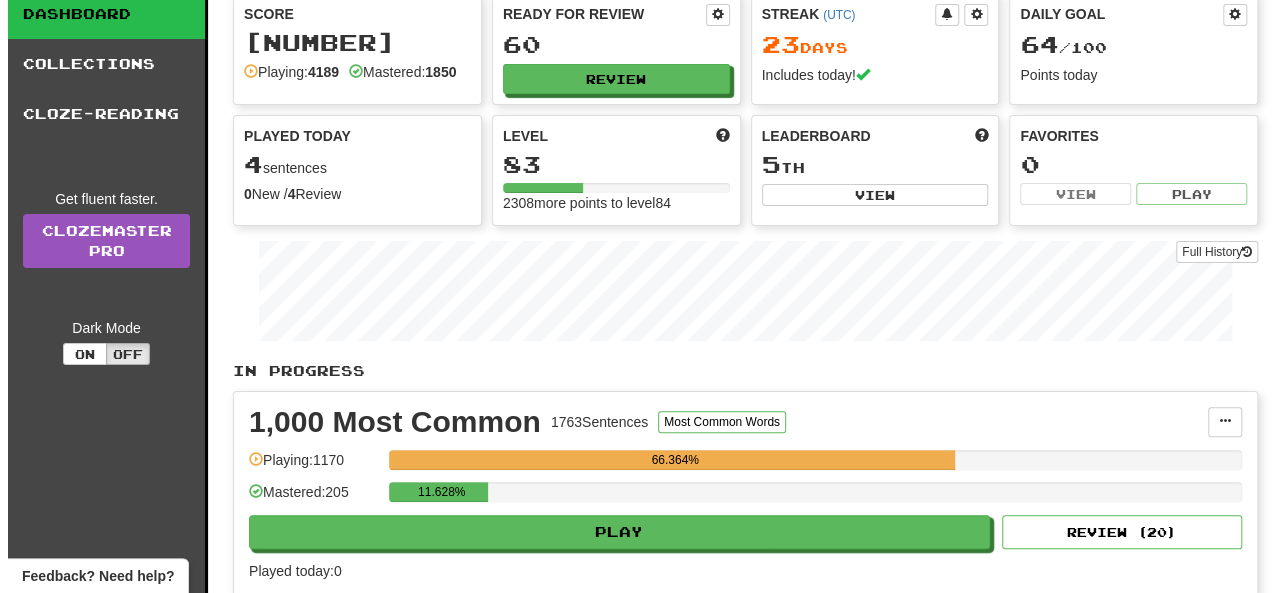 scroll, scrollTop: 300, scrollLeft: 0, axis: vertical 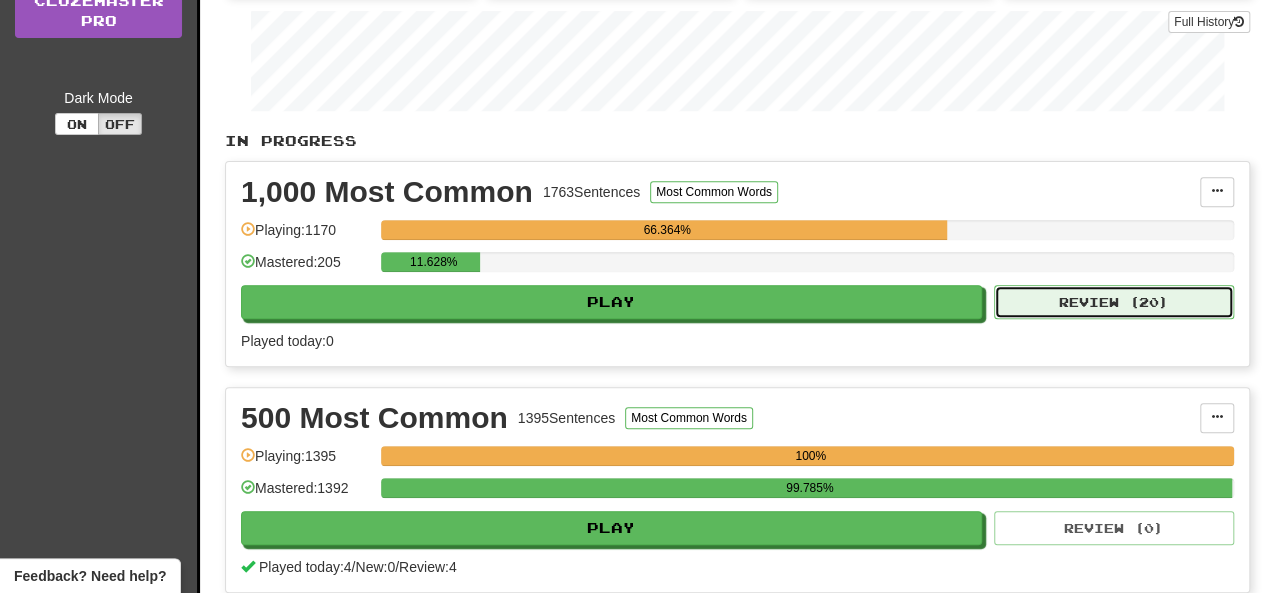 click on "Review ( 20 )" at bounding box center [1114, 302] 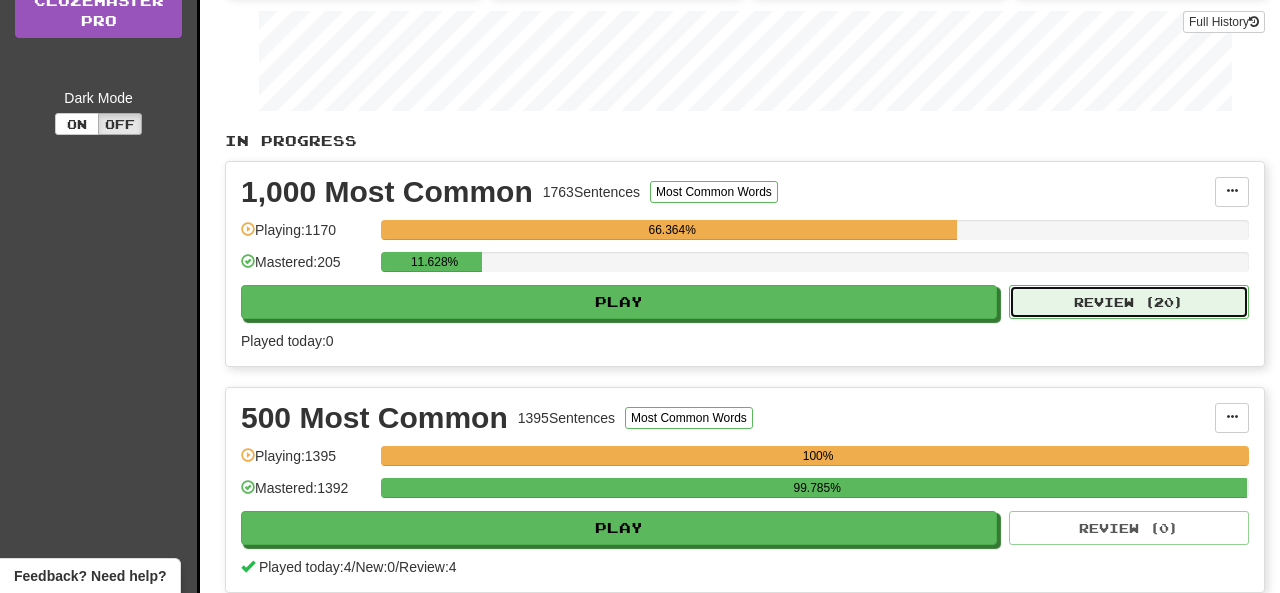 select on "**" 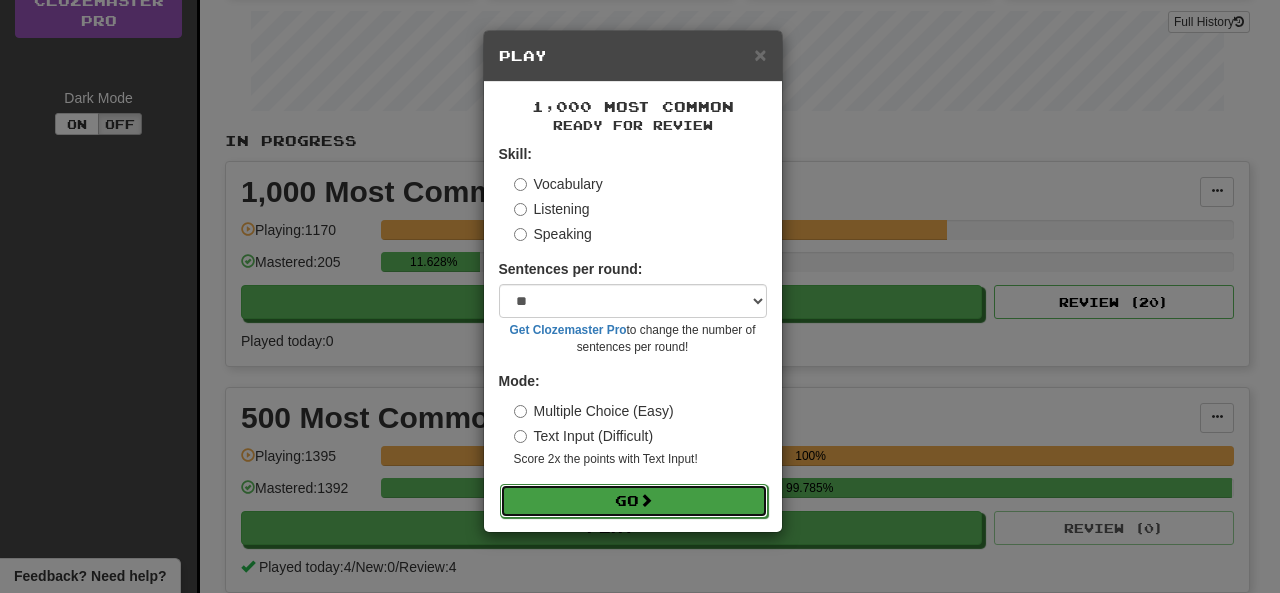 click on "Go" at bounding box center [634, 501] 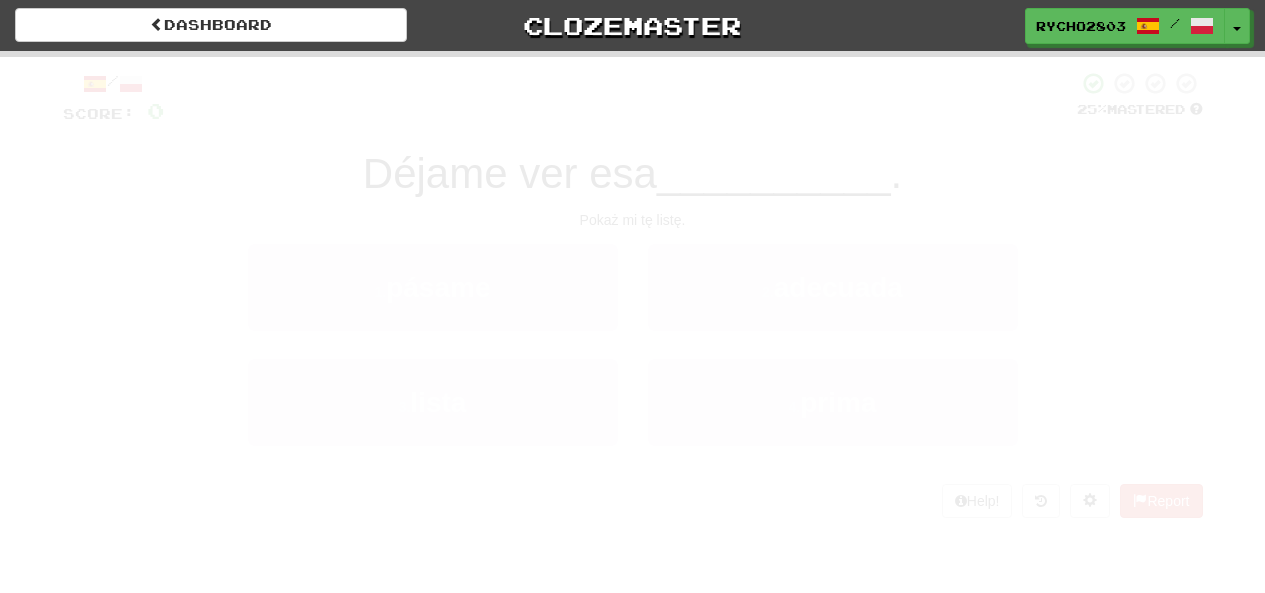 scroll, scrollTop: 0, scrollLeft: 0, axis: both 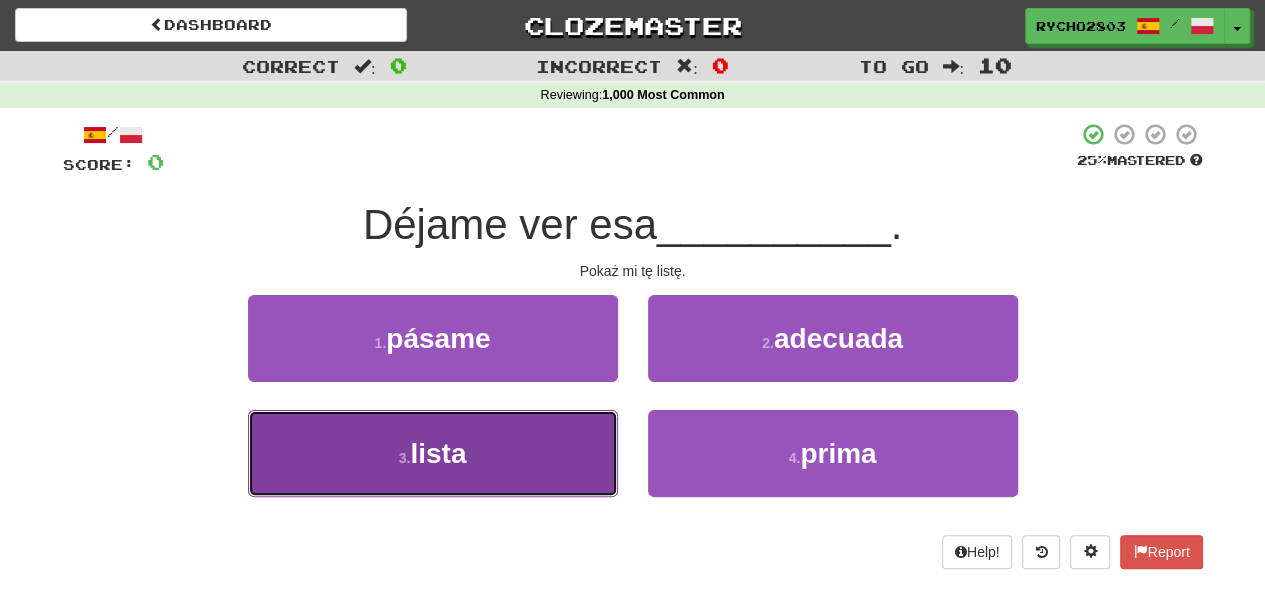 click on "3 .  lista" at bounding box center (433, 453) 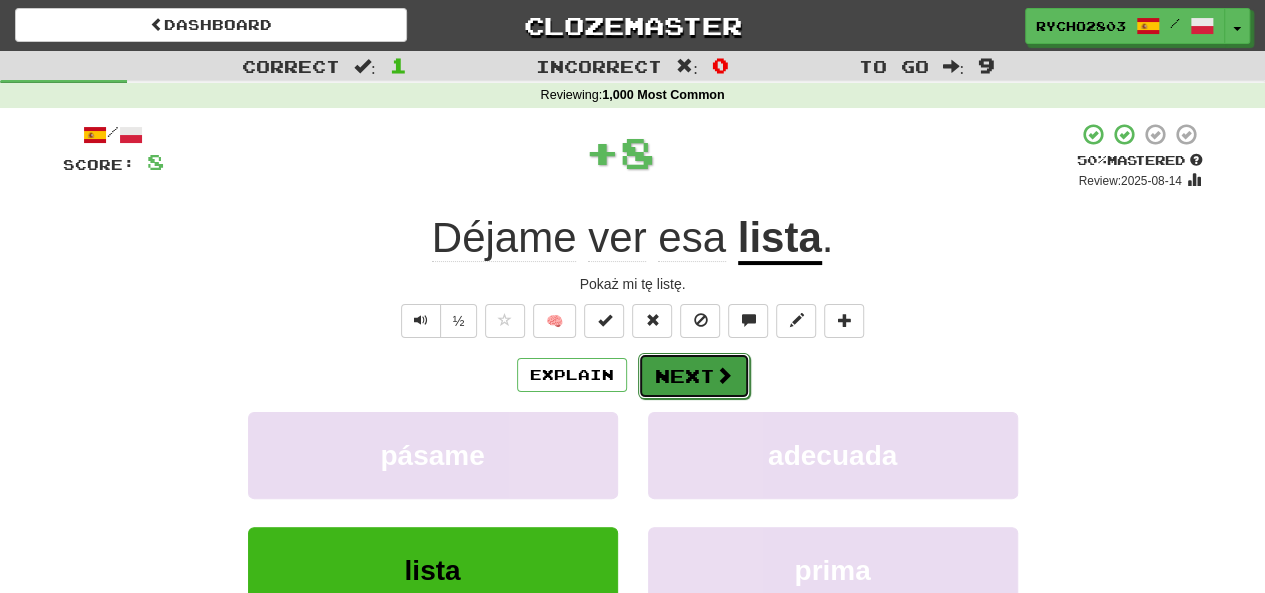 click on "Next" at bounding box center (694, 376) 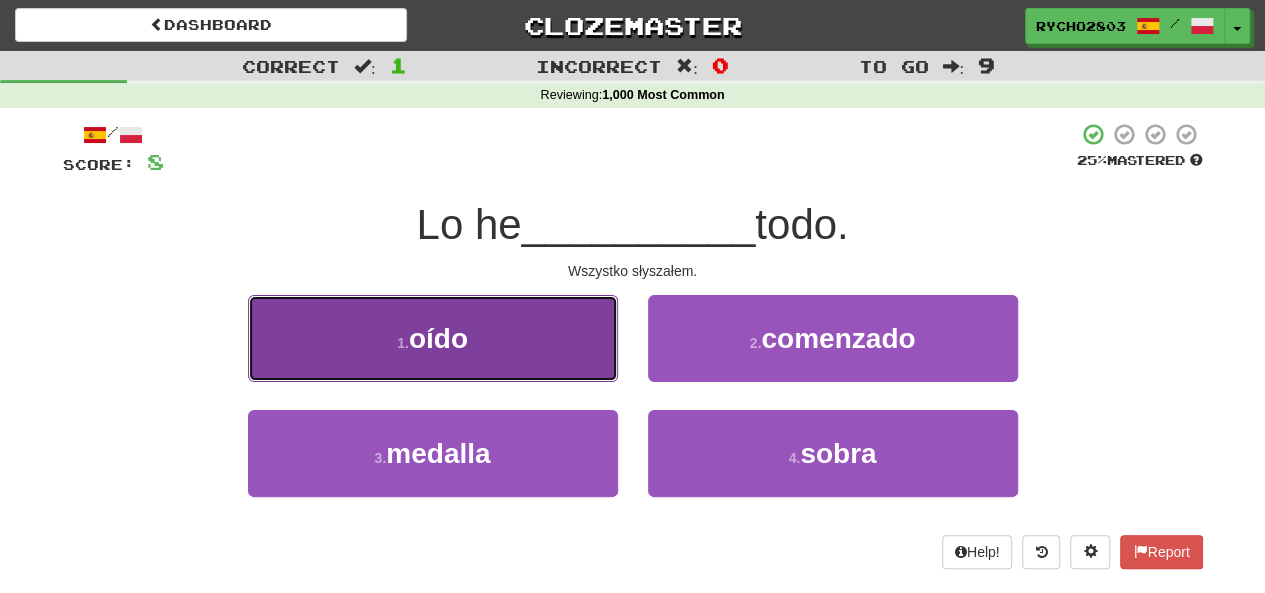 click on "oído" at bounding box center (438, 338) 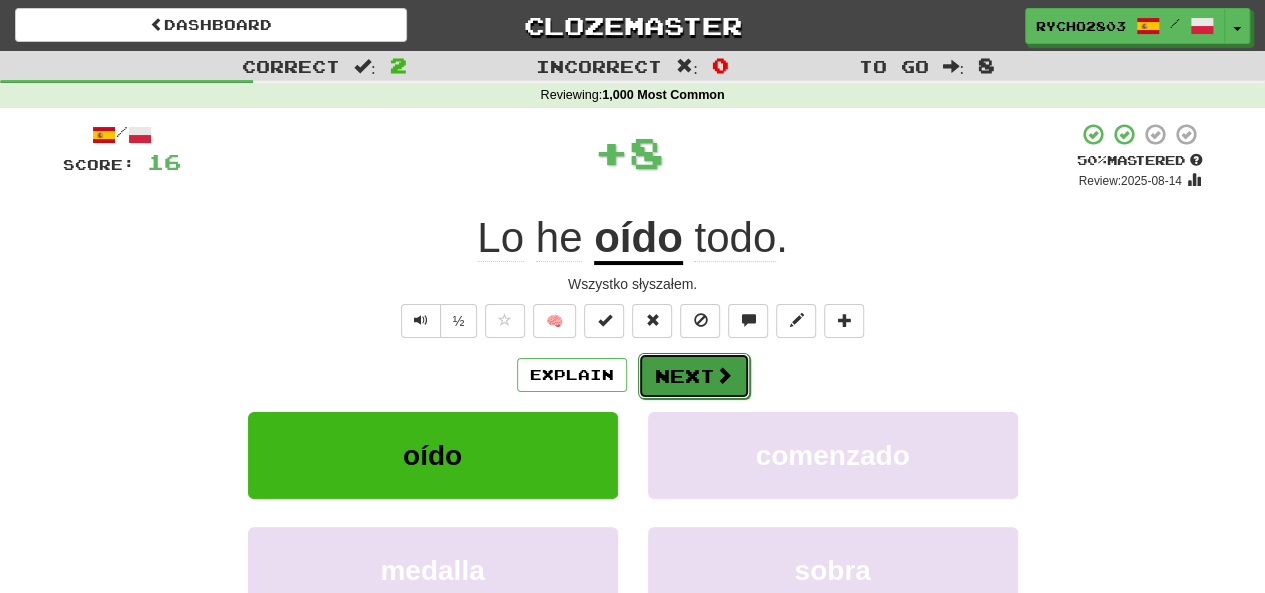 click on "Next" at bounding box center [694, 376] 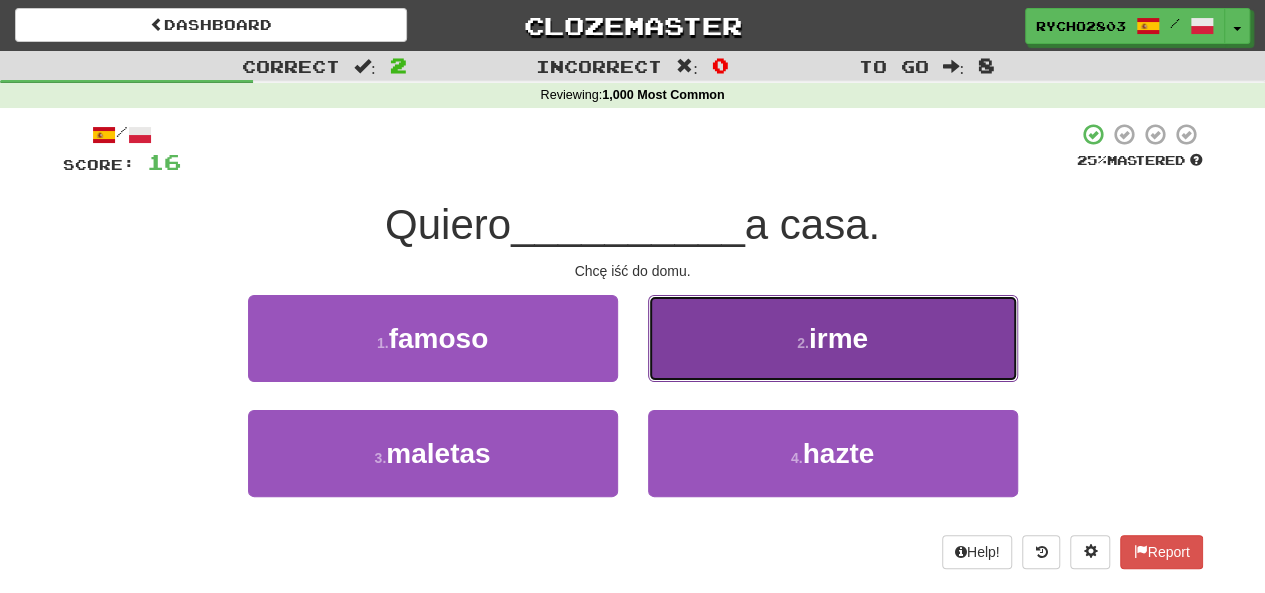 click on "irme" at bounding box center [838, 338] 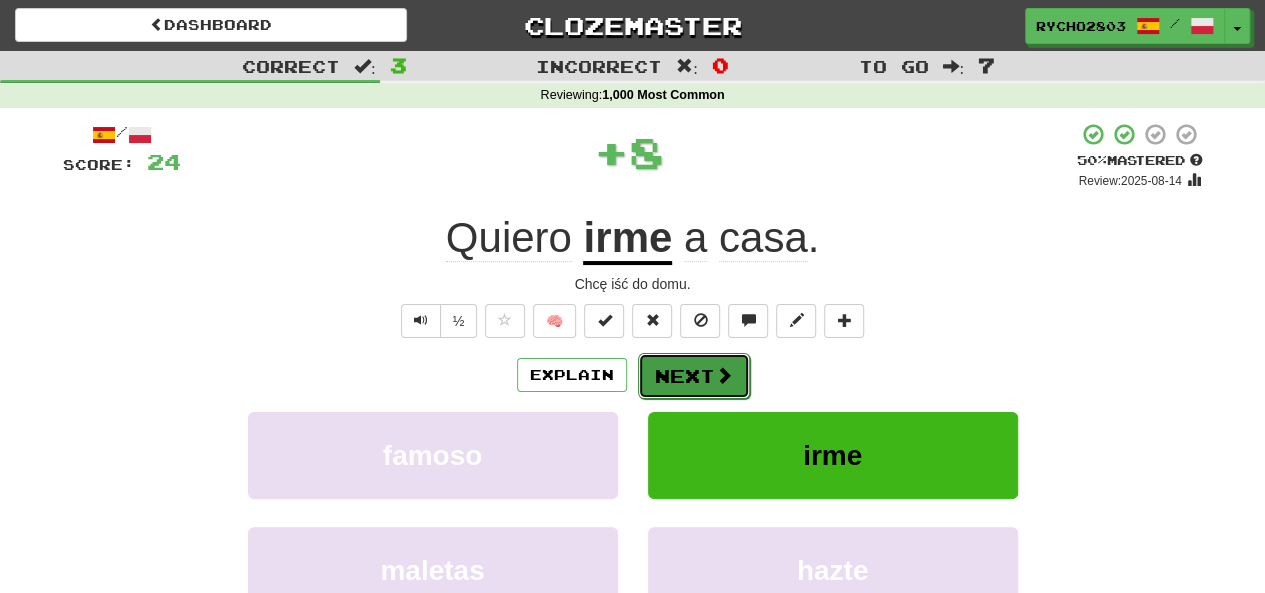 click on "Next" at bounding box center [694, 376] 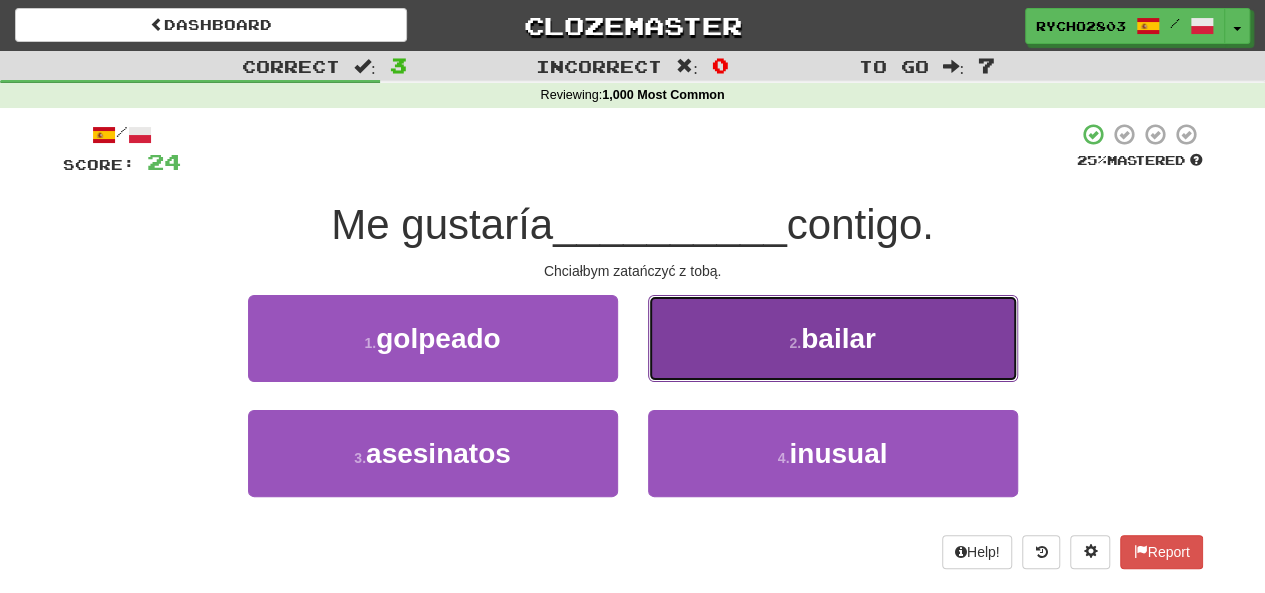 click on "2 .  bailar" at bounding box center (833, 338) 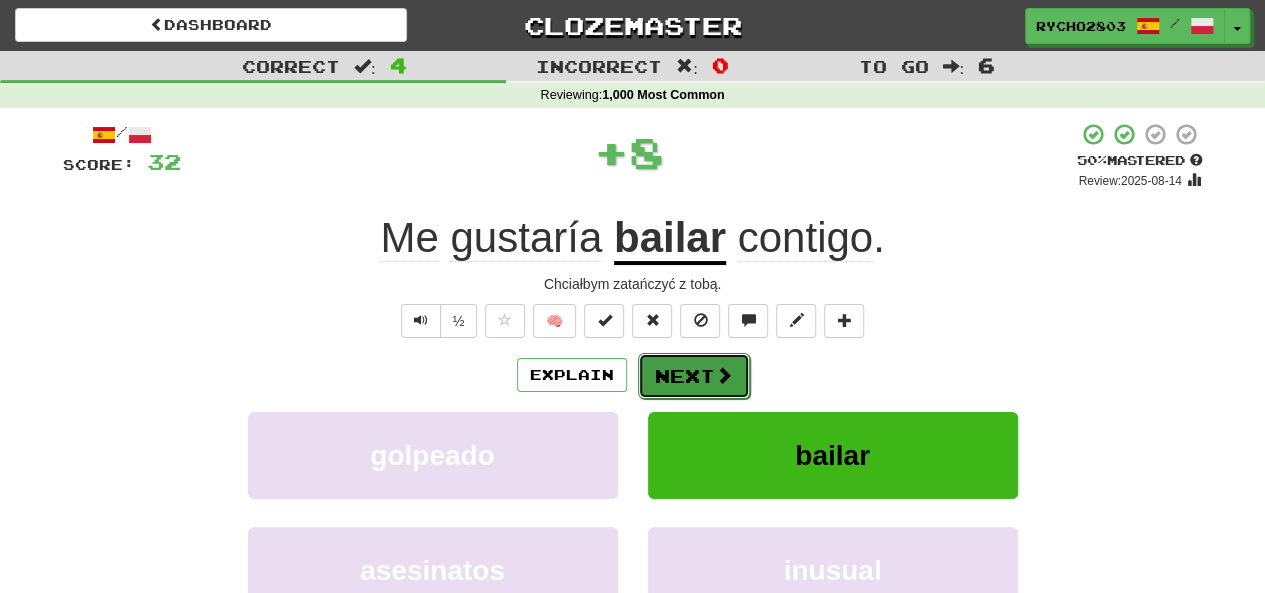 click on "Next" at bounding box center (694, 376) 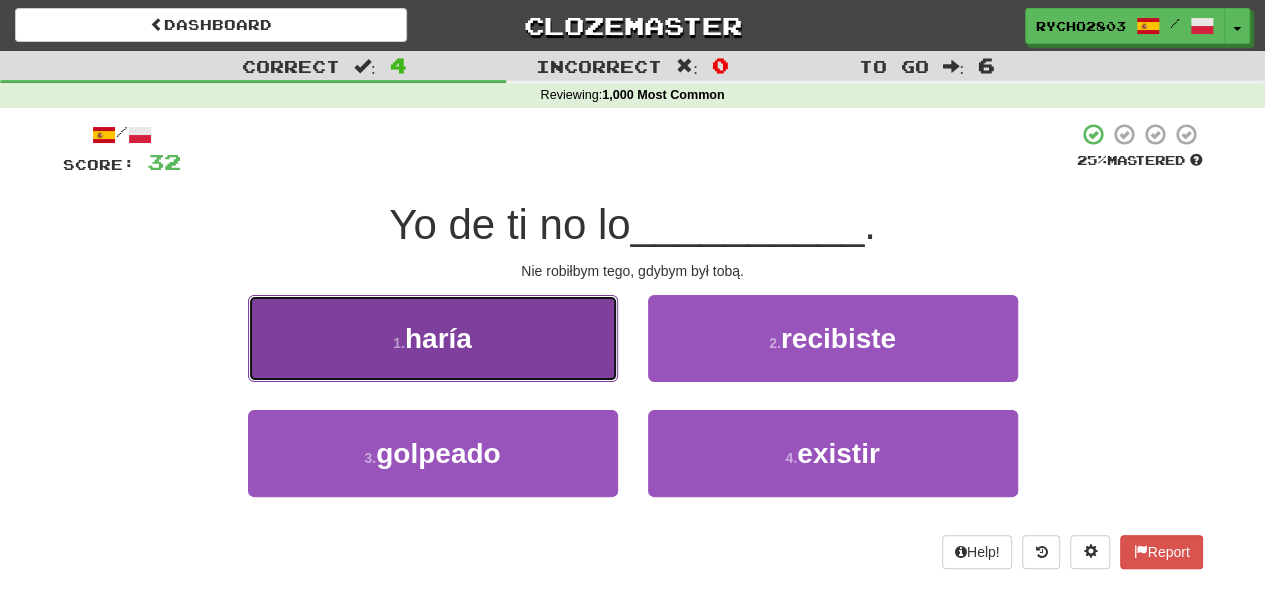 click on "1 .  haría" at bounding box center [433, 338] 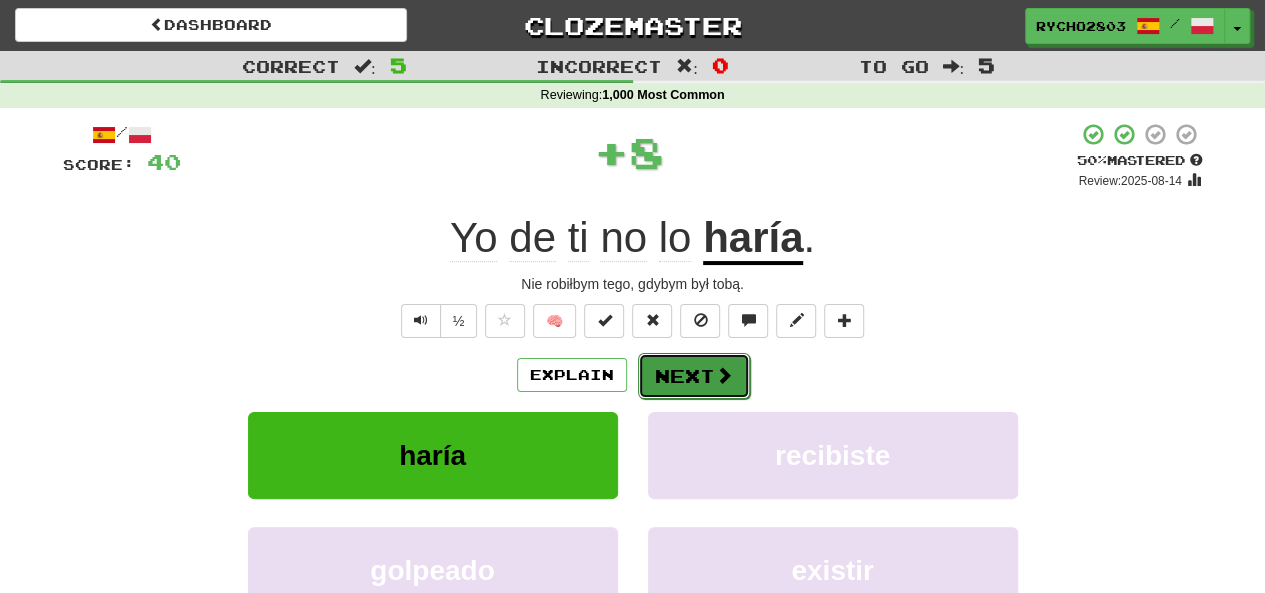 click on "Next" at bounding box center [694, 376] 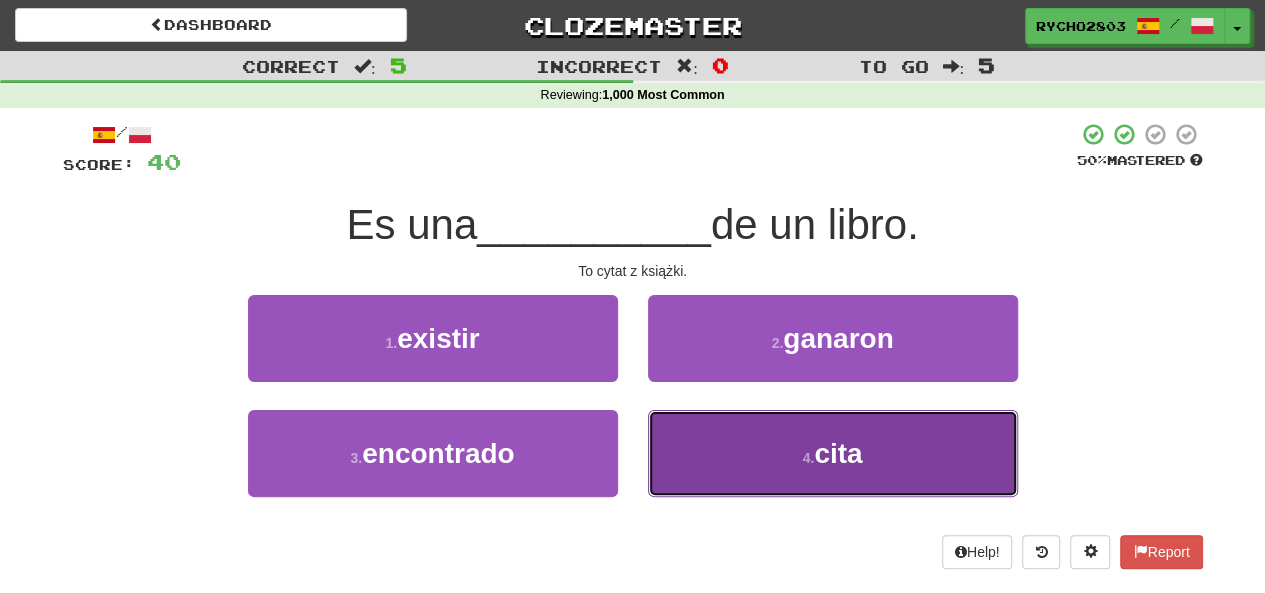 click on "4 .  cita" at bounding box center (833, 453) 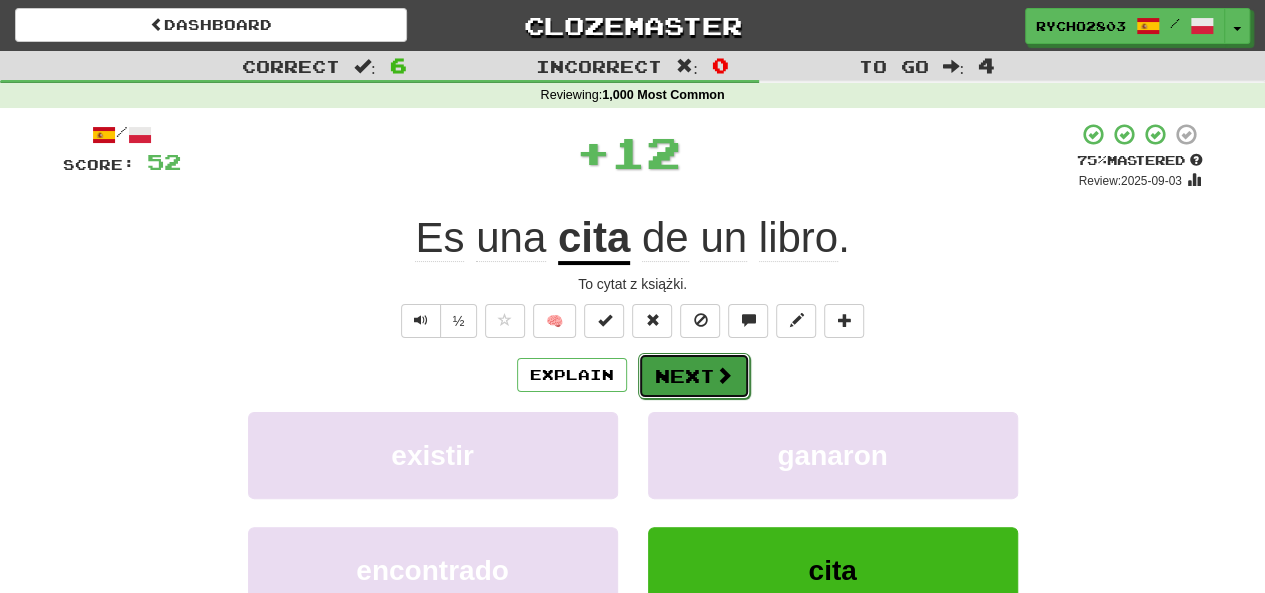 click on "Next" at bounding box center (694, 376) 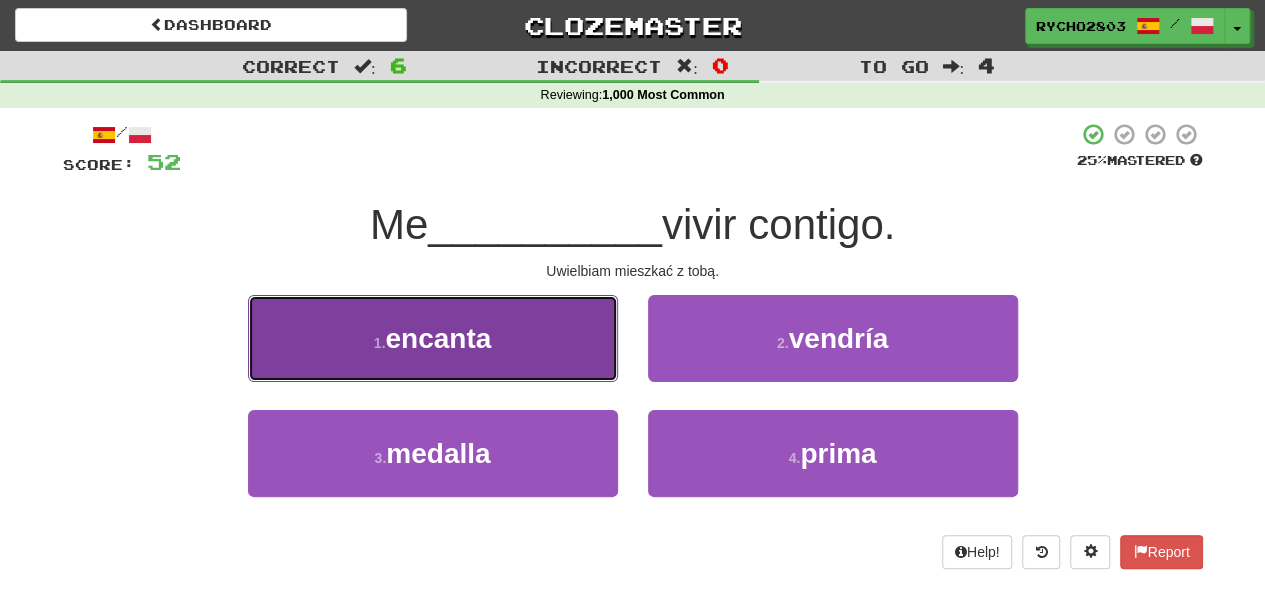 click on "1 .  encanta" at bounding box center [433, 338] 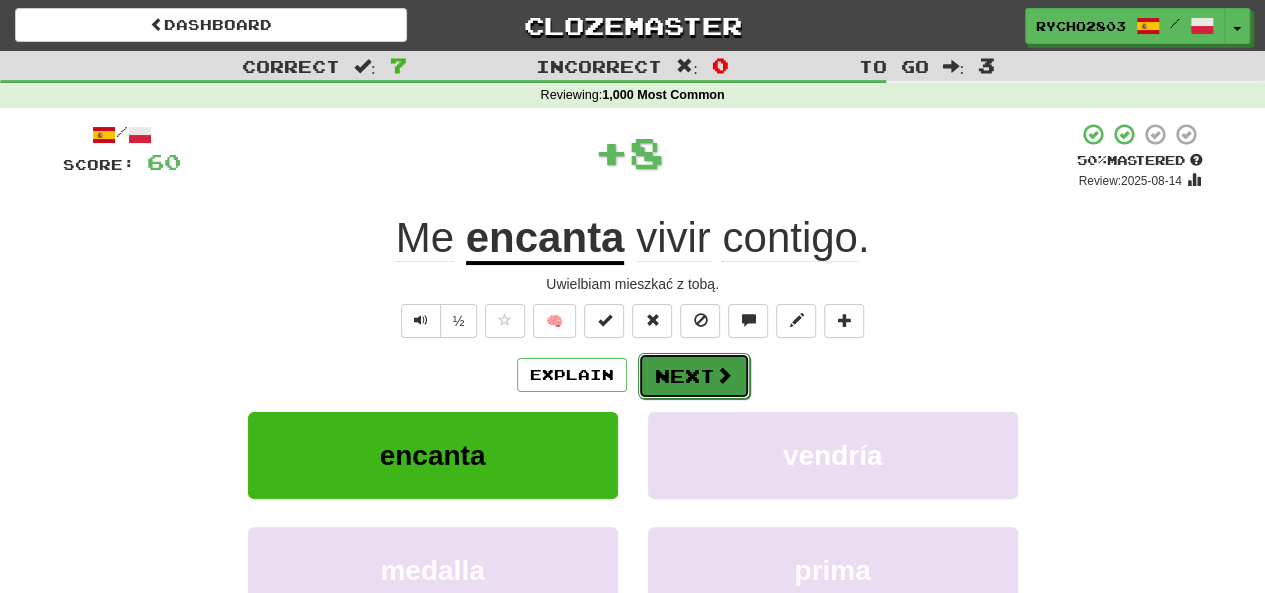 click on "Next" at bounding box center [694, 376] 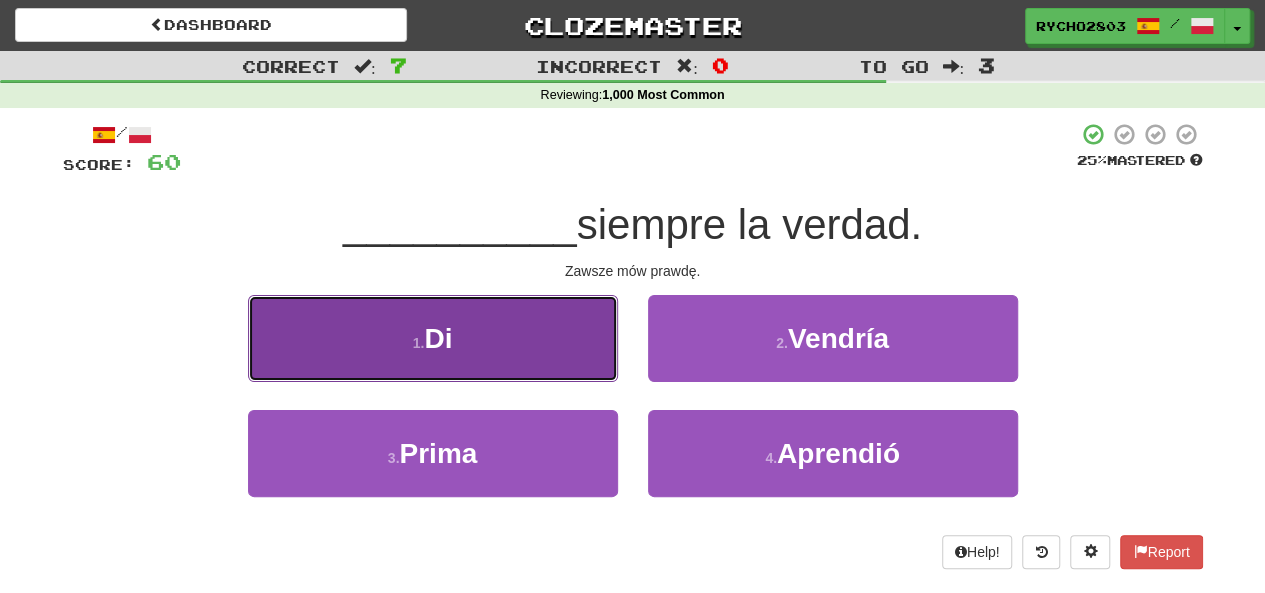 click on "1 .  Di" at bounding box center [433, 338] 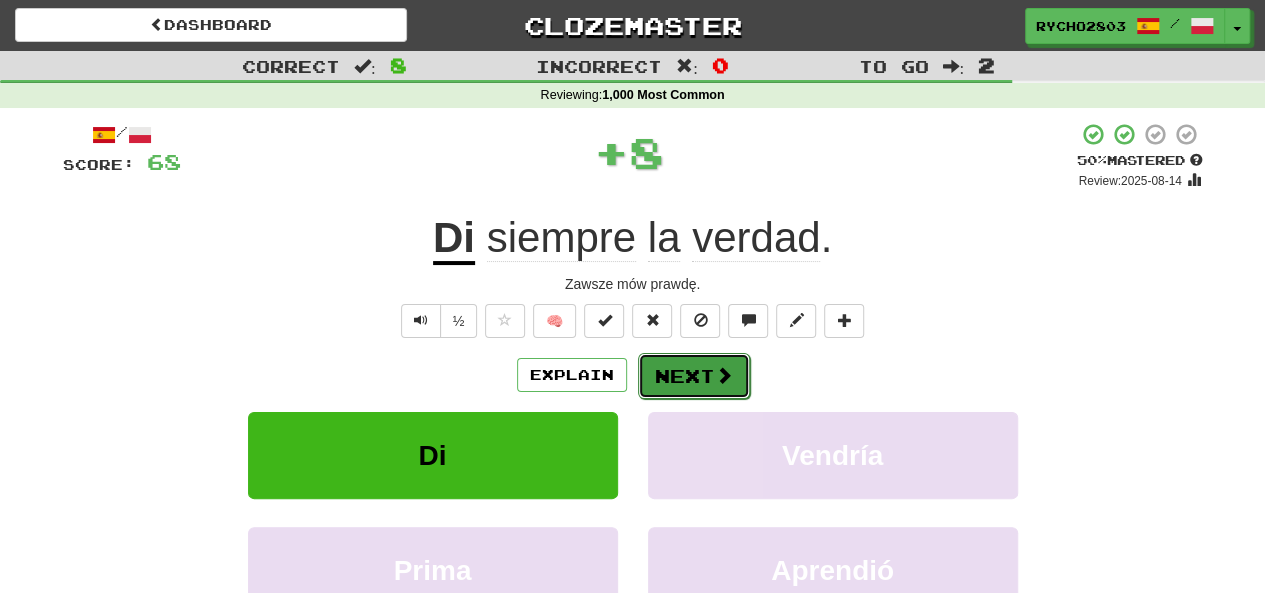 click at bounding box center [724, 375] 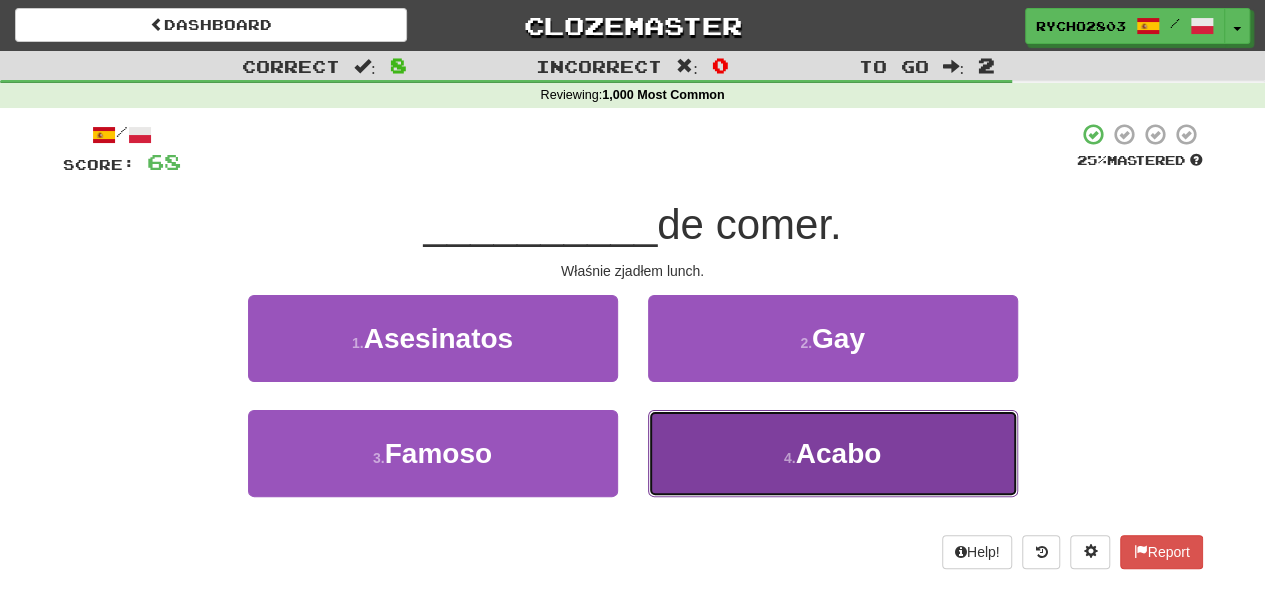 click on "Acabo" at bounding box center (839, 453) 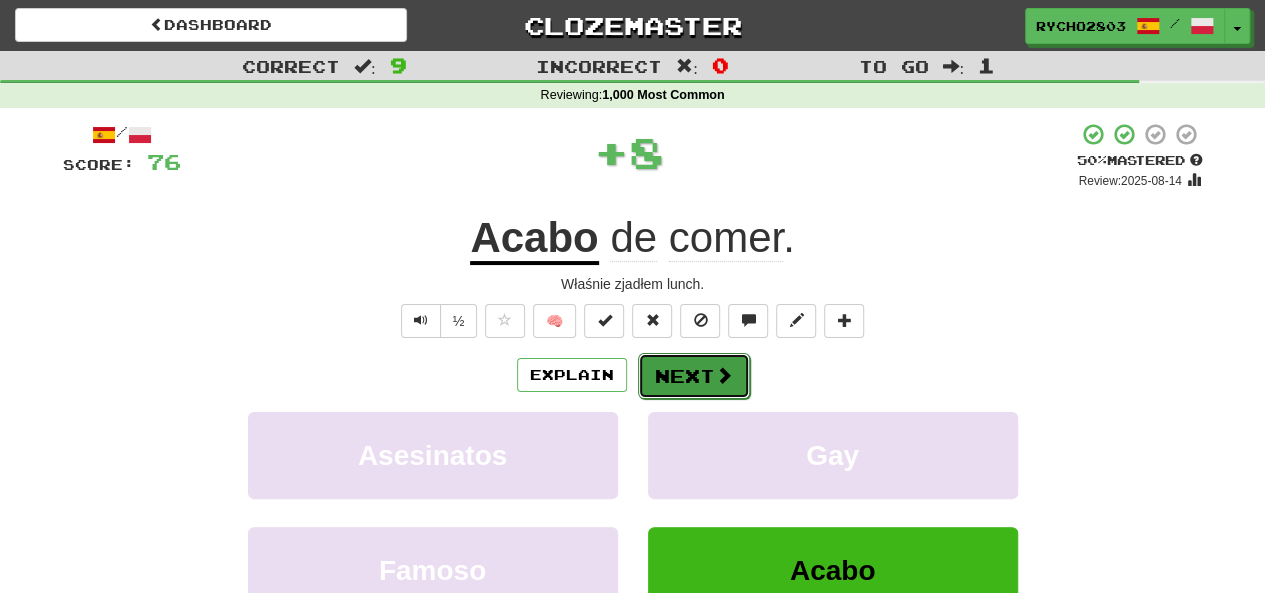 click on "Next" at bounding box center (694, 376) 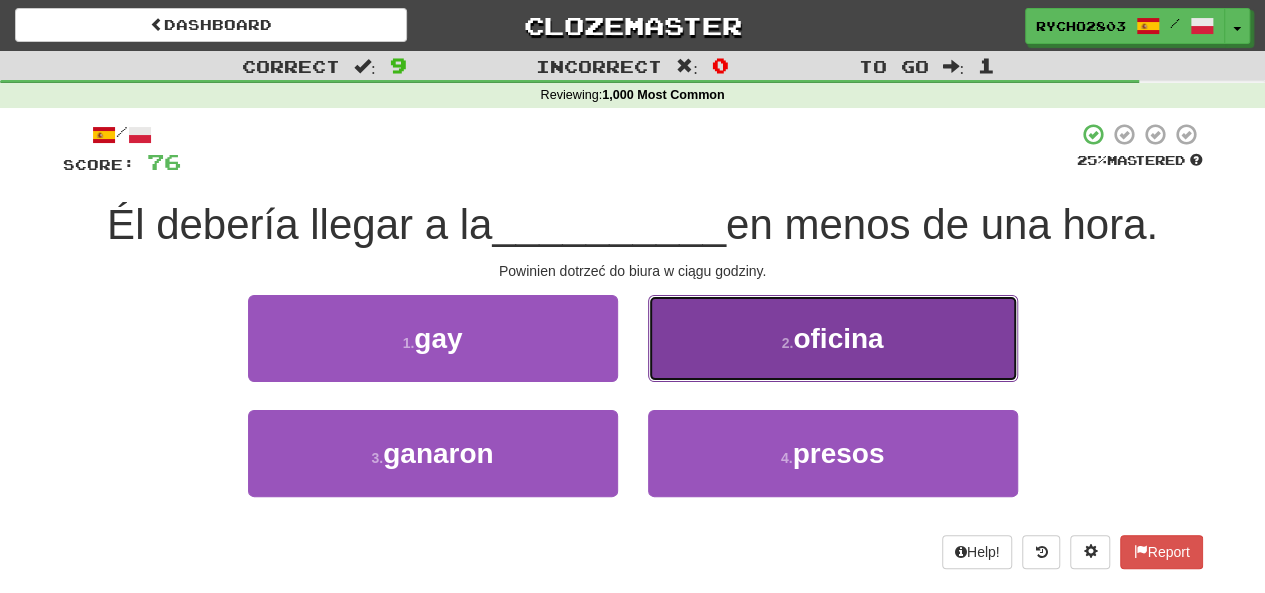 click on "oficina" at bounding box center [838, 338] 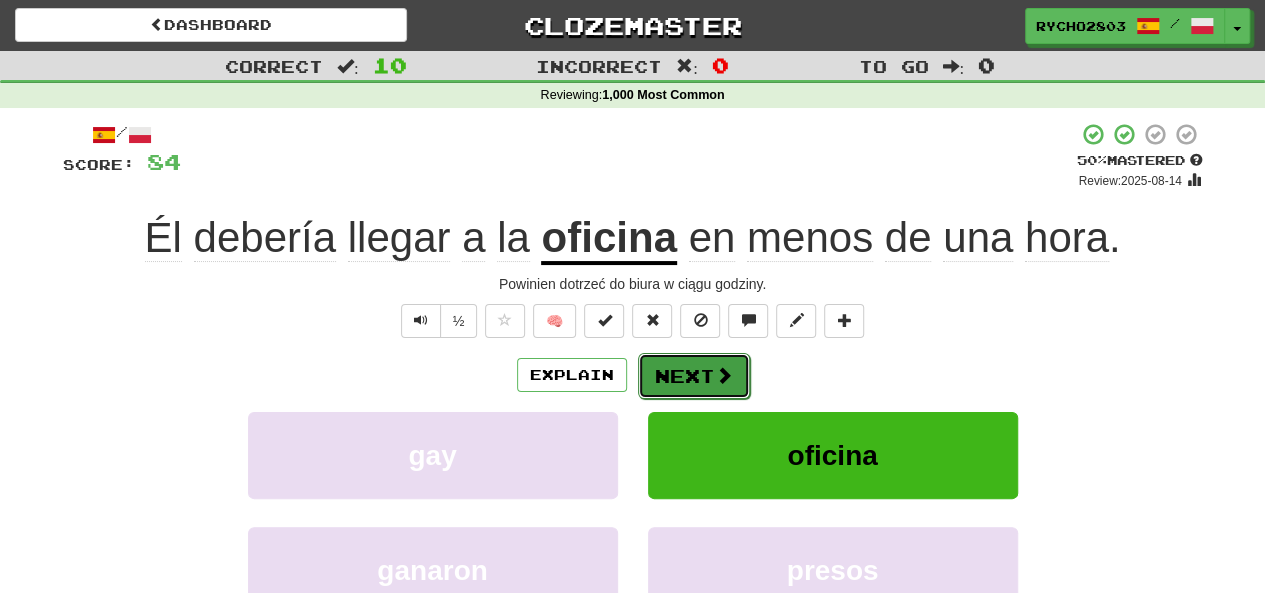click on "Next" at bounding box center (694, 376) 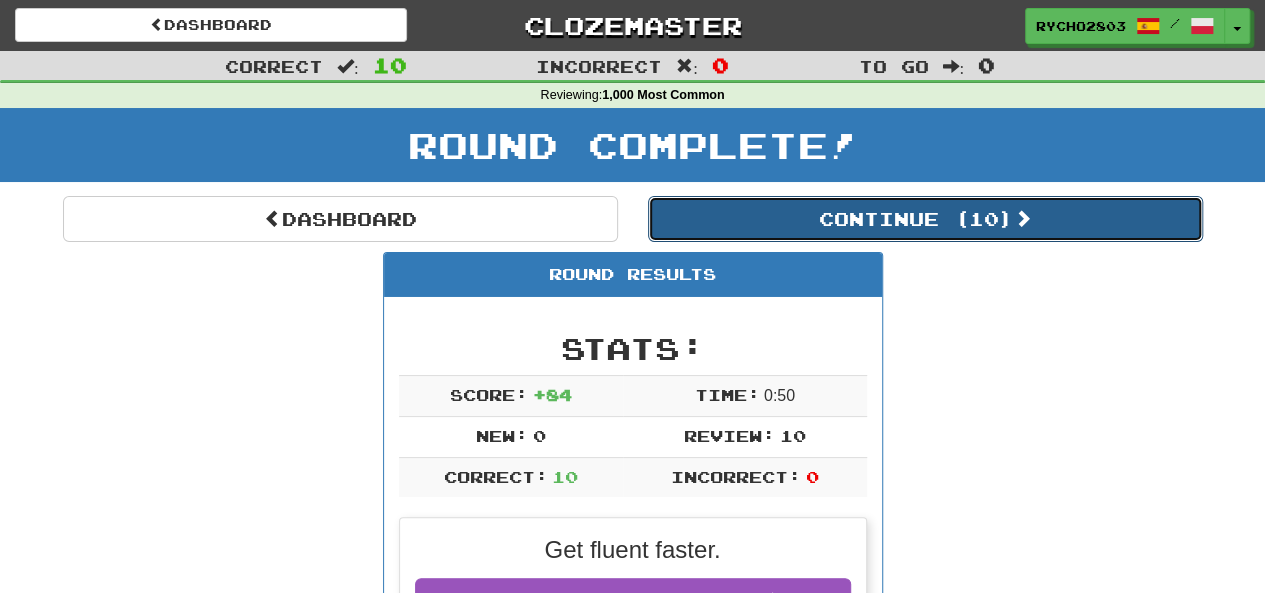 click on "Continue ( 10 )" at bounding box center (925, 219) 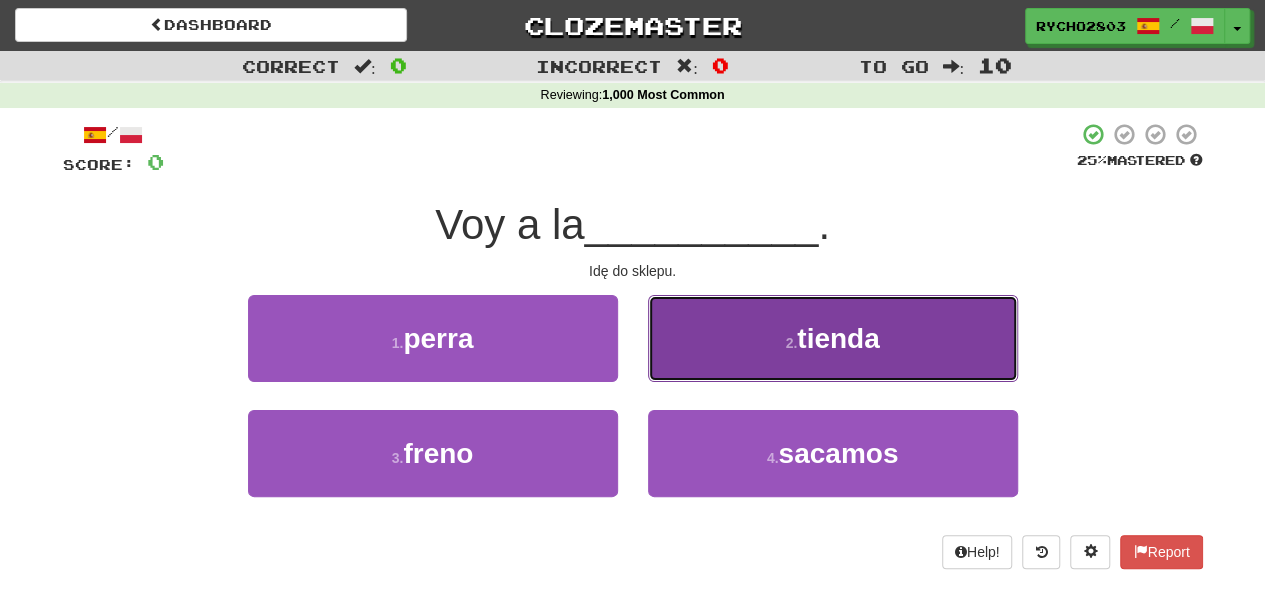 click on "2 .  tienda" at bounding box center (833, 338) 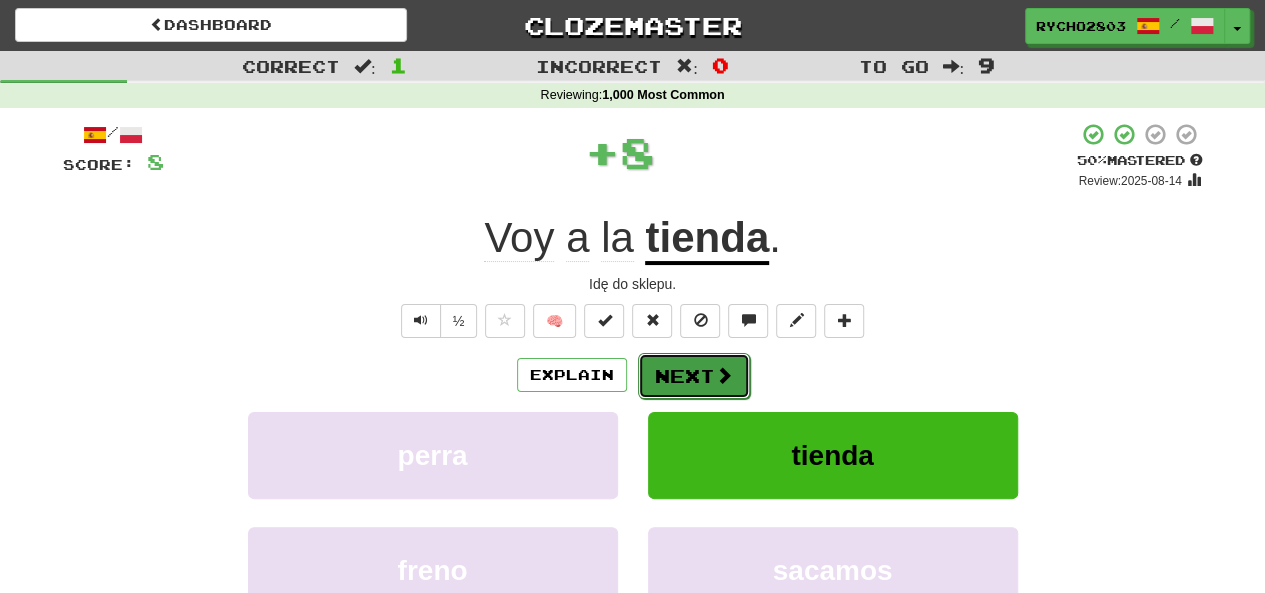 click on "Next" at bounding box center [694, 376] 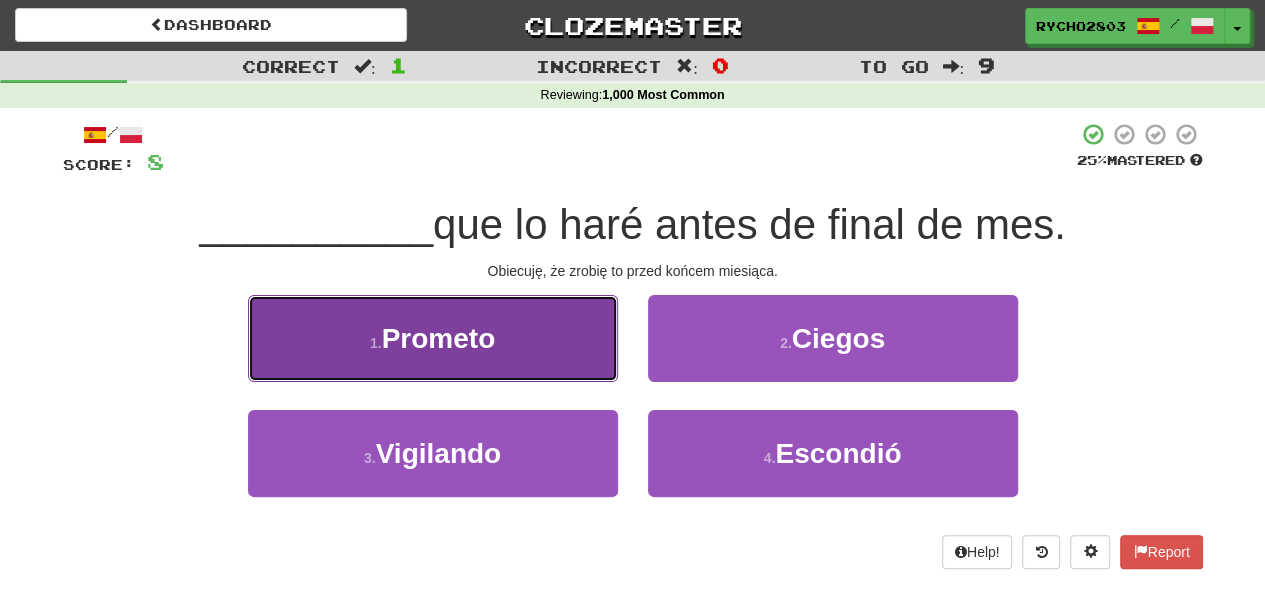 click on "1 .  Prometo" at bounding box center (433, 338) 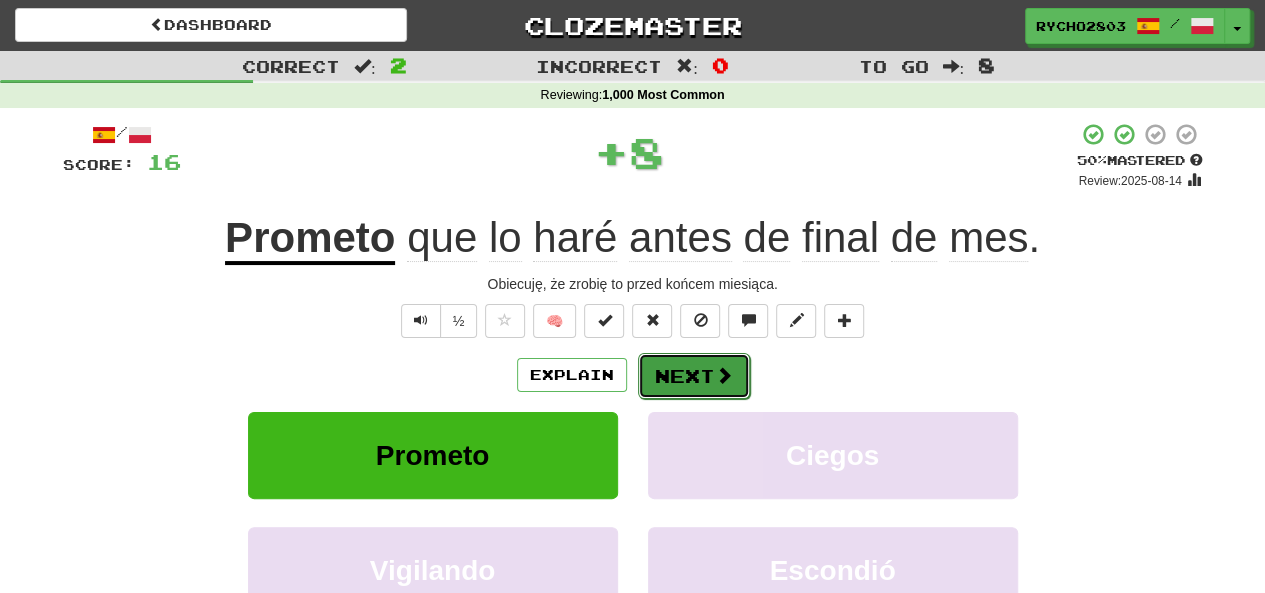 click on "Next" at bounding box center [694, 376] 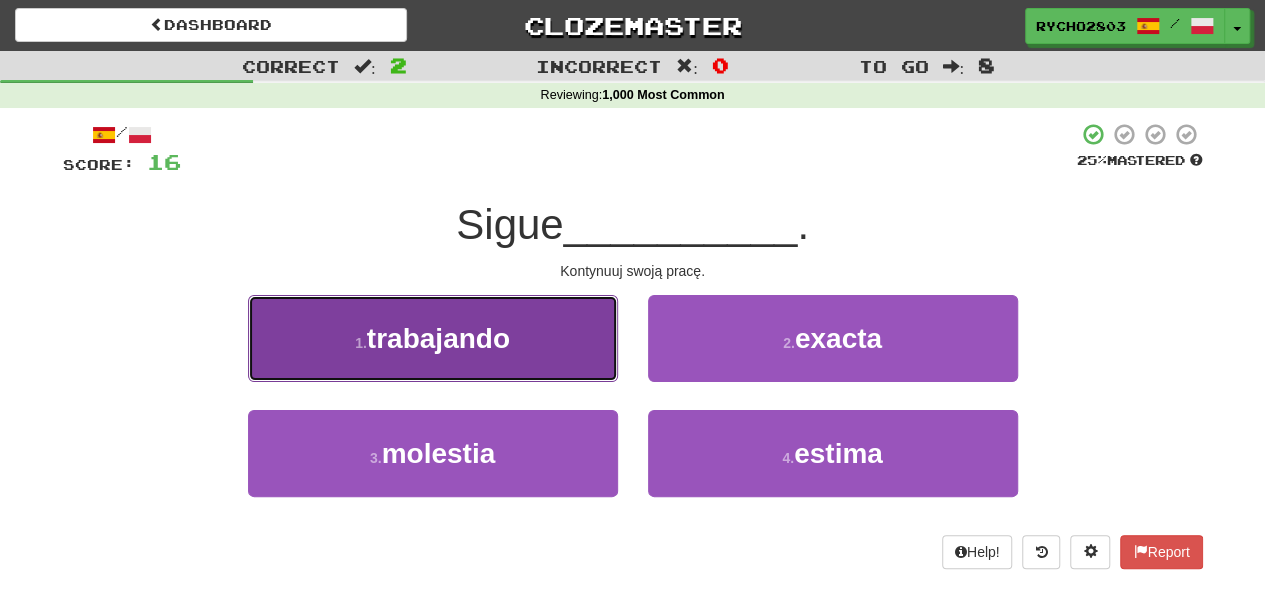 click on "1 .  trabajando" at bounding box center [433, 338] 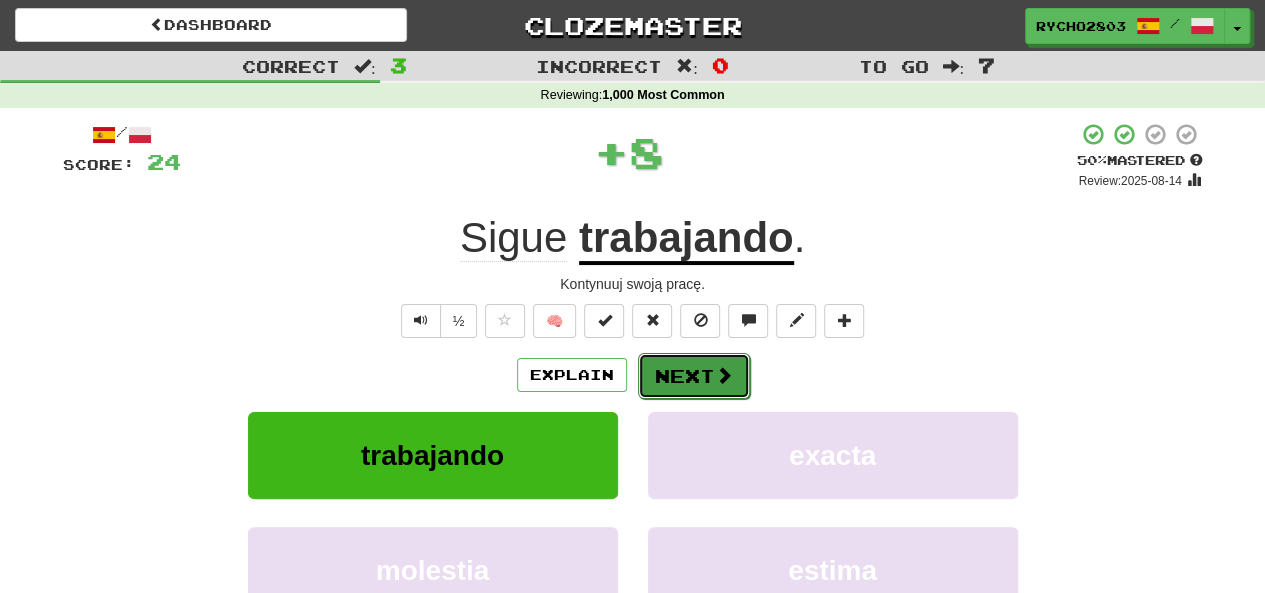 click on "Next" at bounding box center (694, 376) 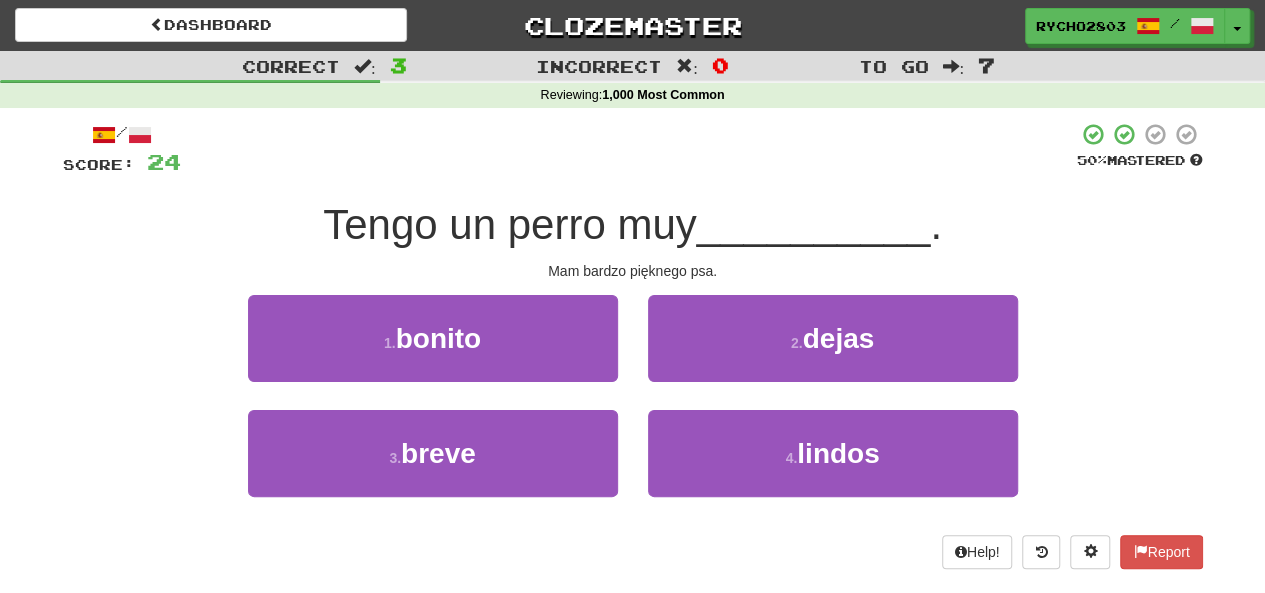 click on "/  Score:   24 50 %  Mastered Tengo un perro muy  __________ . Mam bardzo pięknego psa. 1 .  bonito 2 .  dejas 3 .  breve 4 .  lindos  Help!  Report" at bounding box center (633, 345) 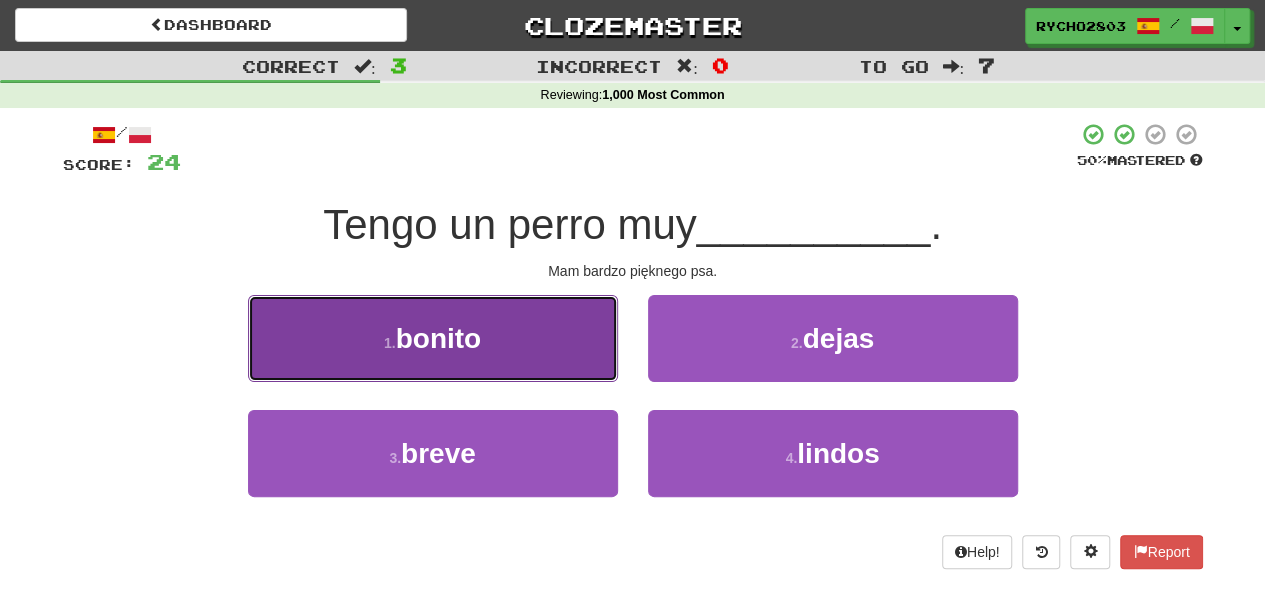 click on "bonito" at bounding box center [439, 338] 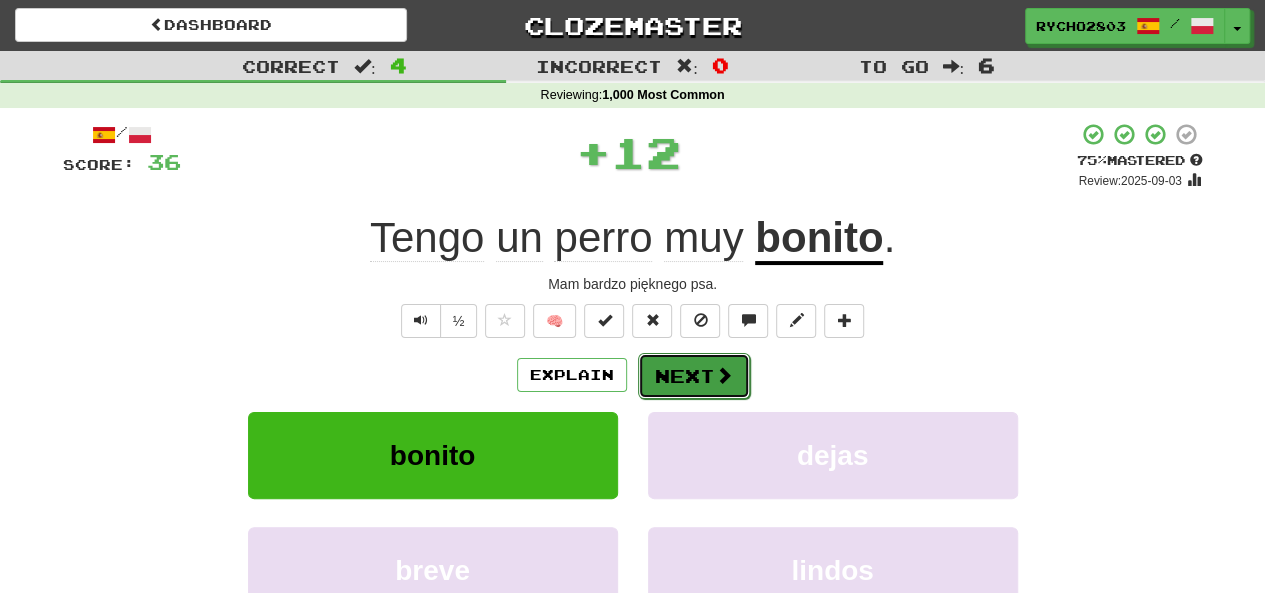 click on "Next" at bounding box center (694, 376) 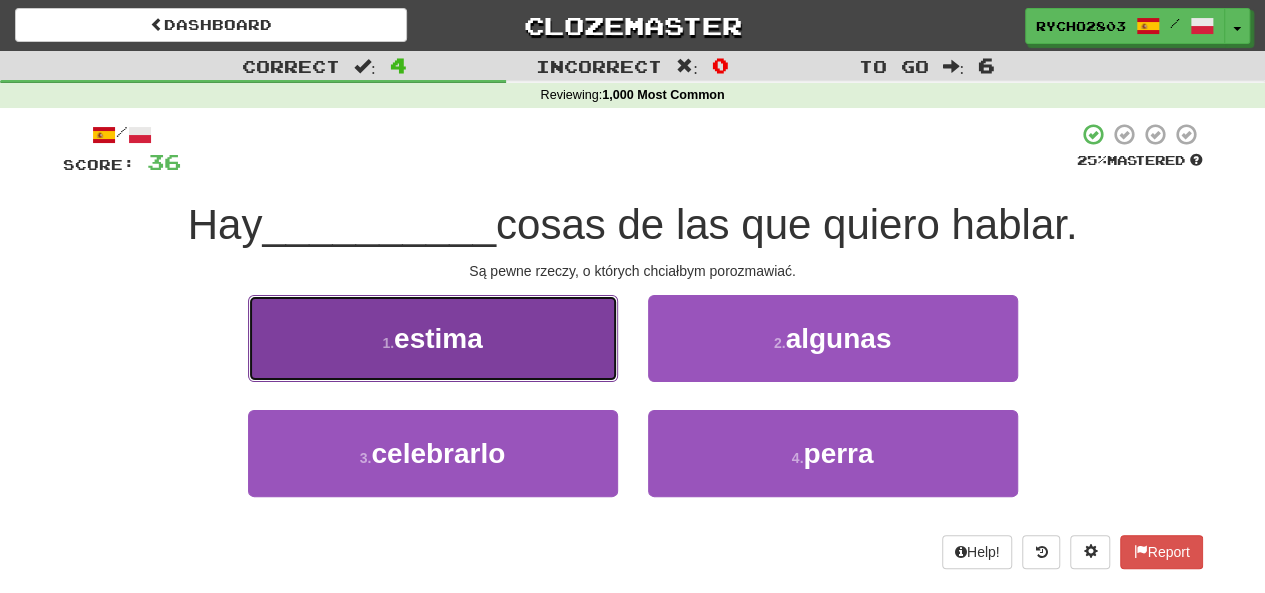 click on "estima" at bounding box center (438, 338) 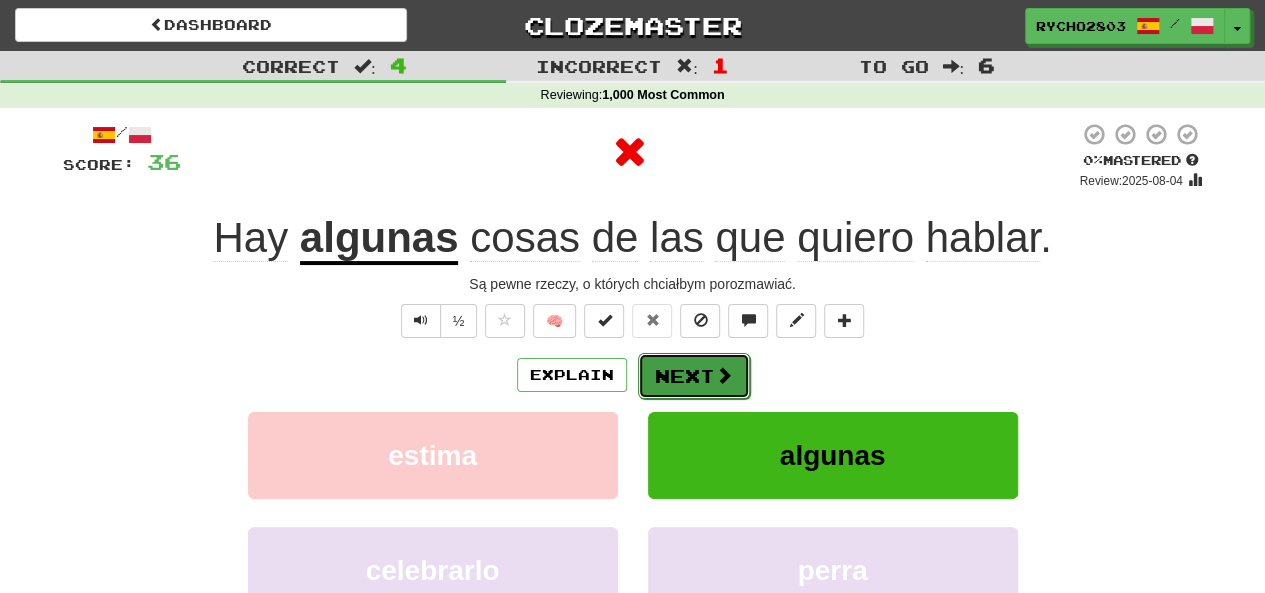 click at bounding box center [724, 375] 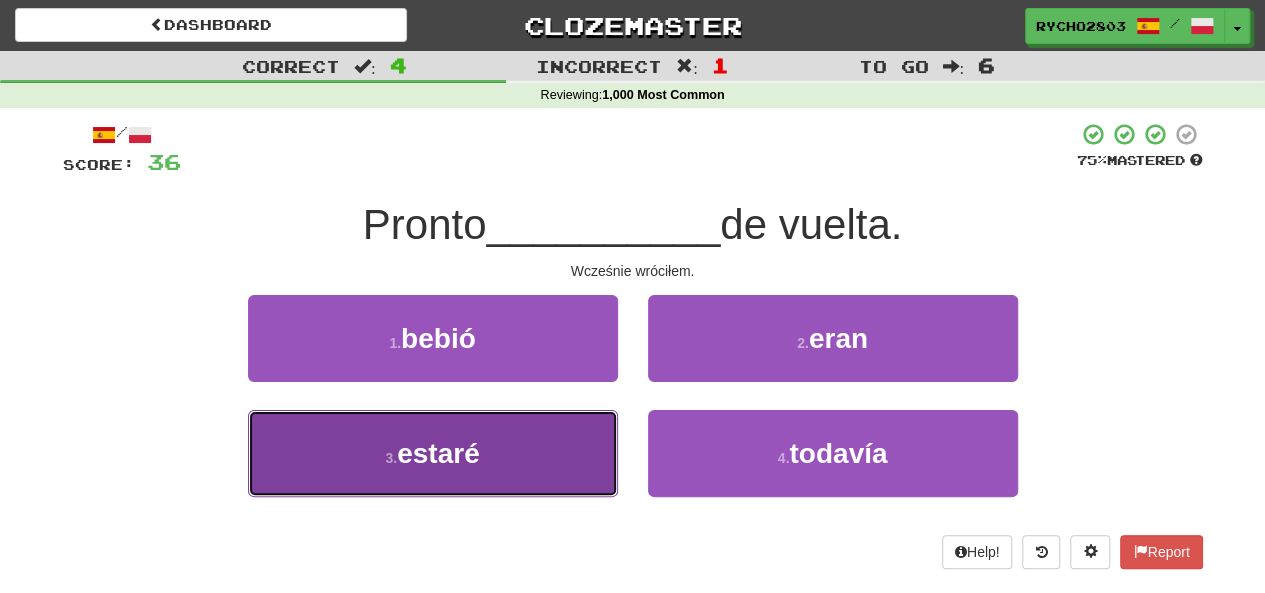 click on "3 .  estaré" at bounding box center [433, 453] 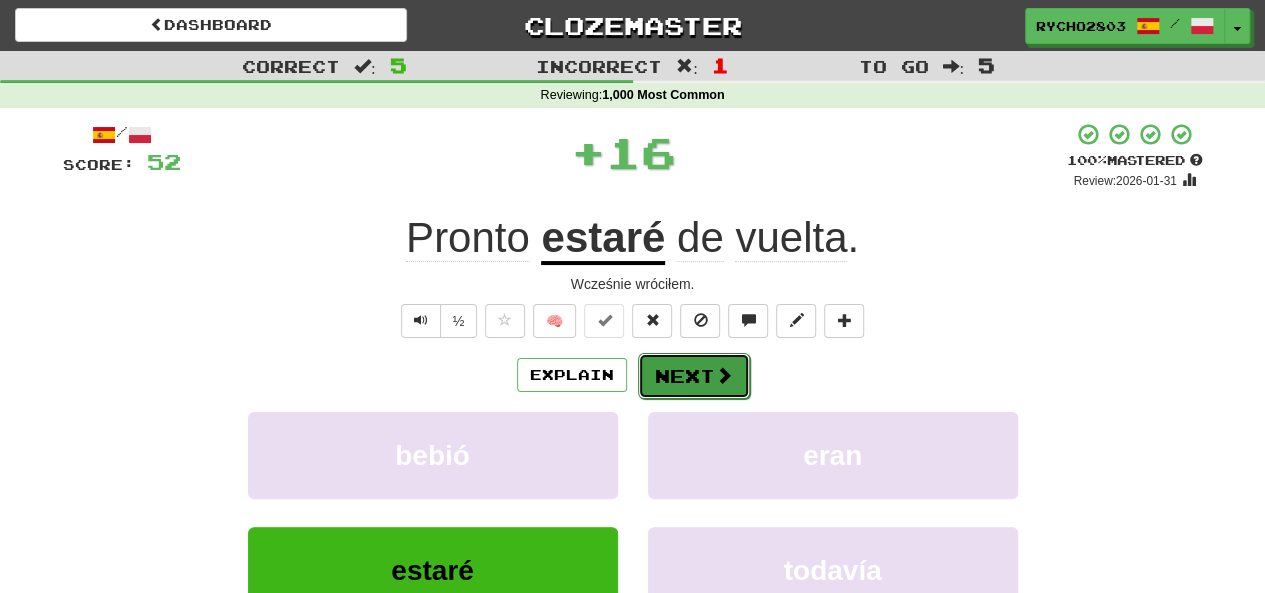 click on "Next" at bounding box center [694, 376] 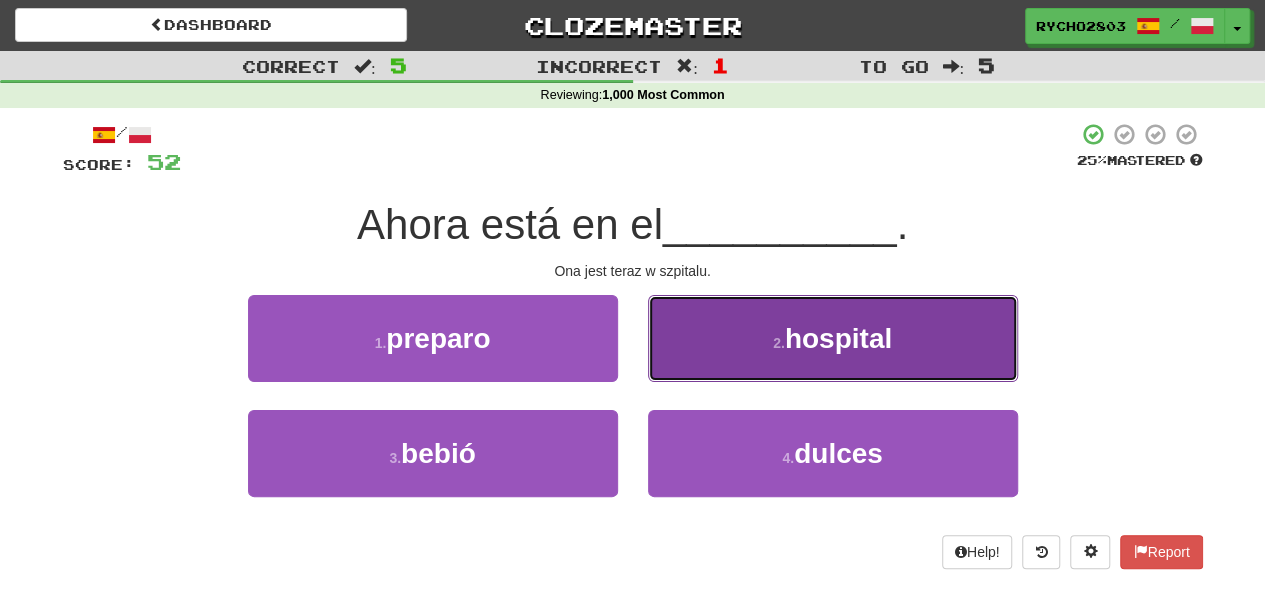 click on "hospital" at bounding box center (838, 338) 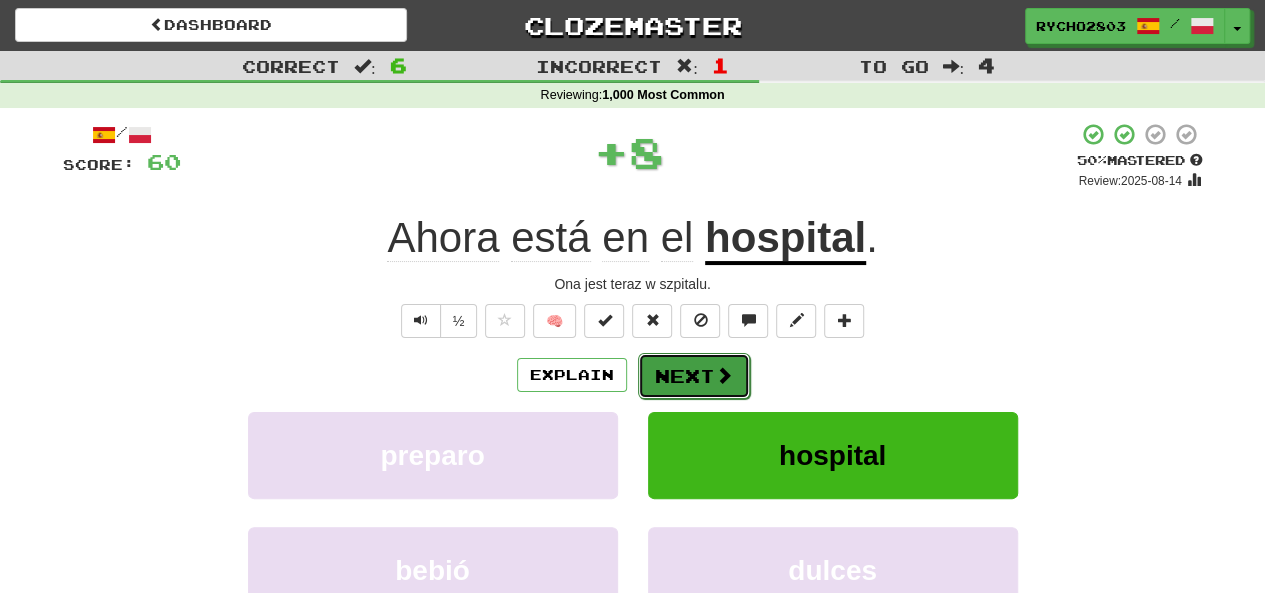 click on "Next" at bounding box center (694, 376) 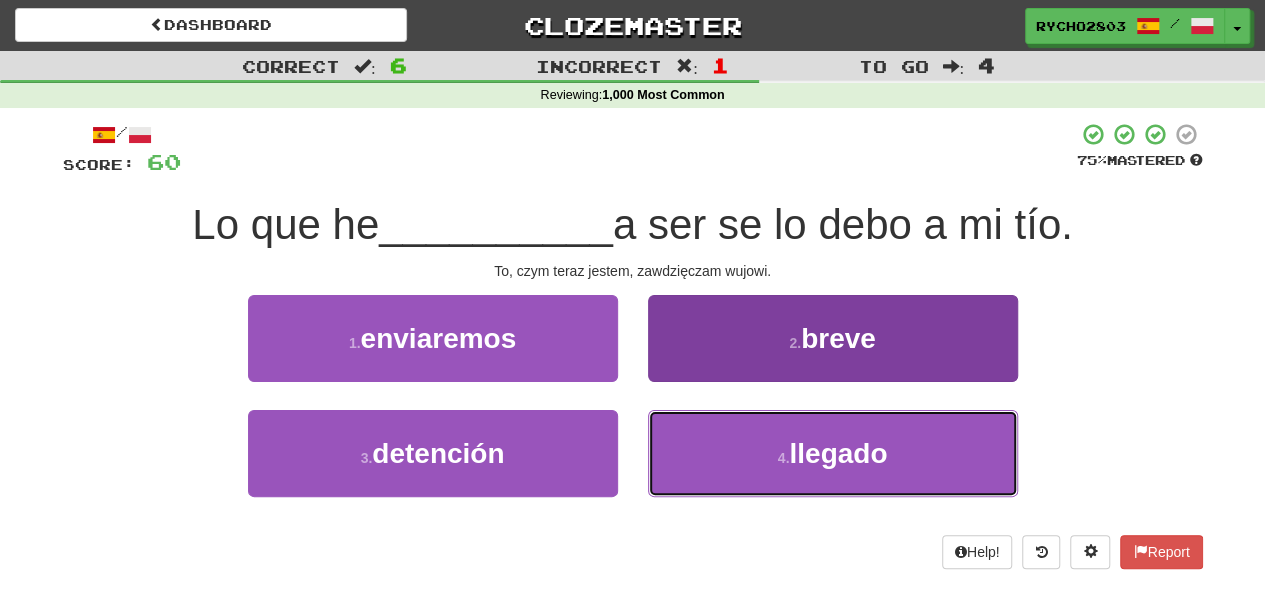 click on "4 .  llegado" at bounding box center (833, 453) 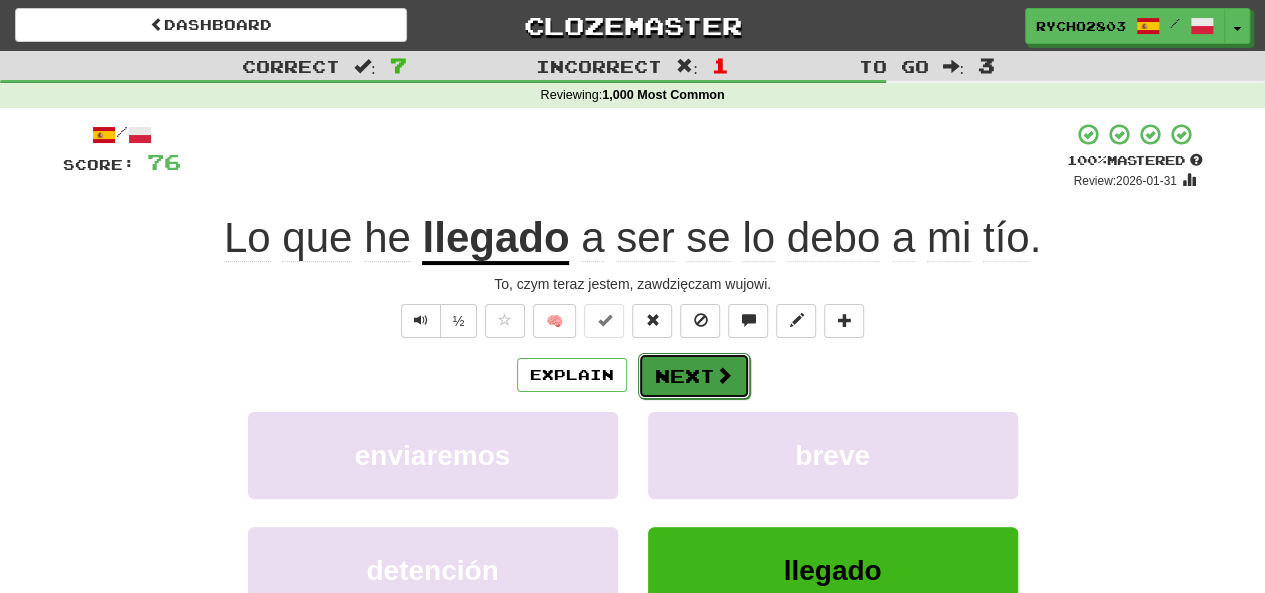click on "Next" at bounding box center [694, 376] 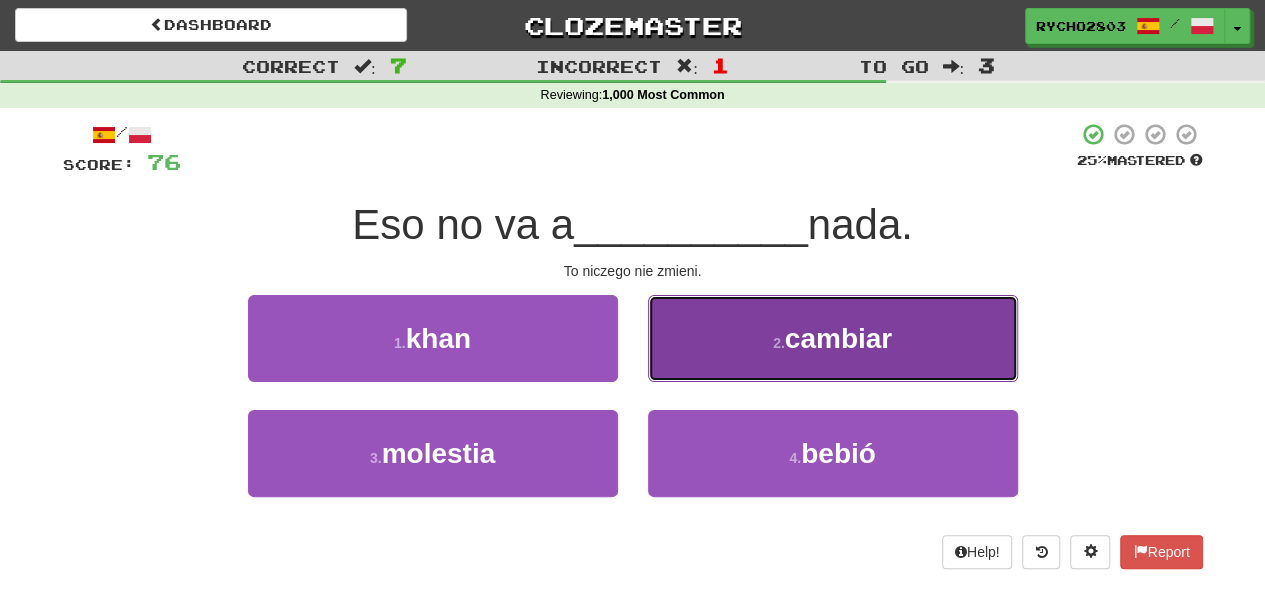 click on "cambiar" at bounding box center (838, 338) 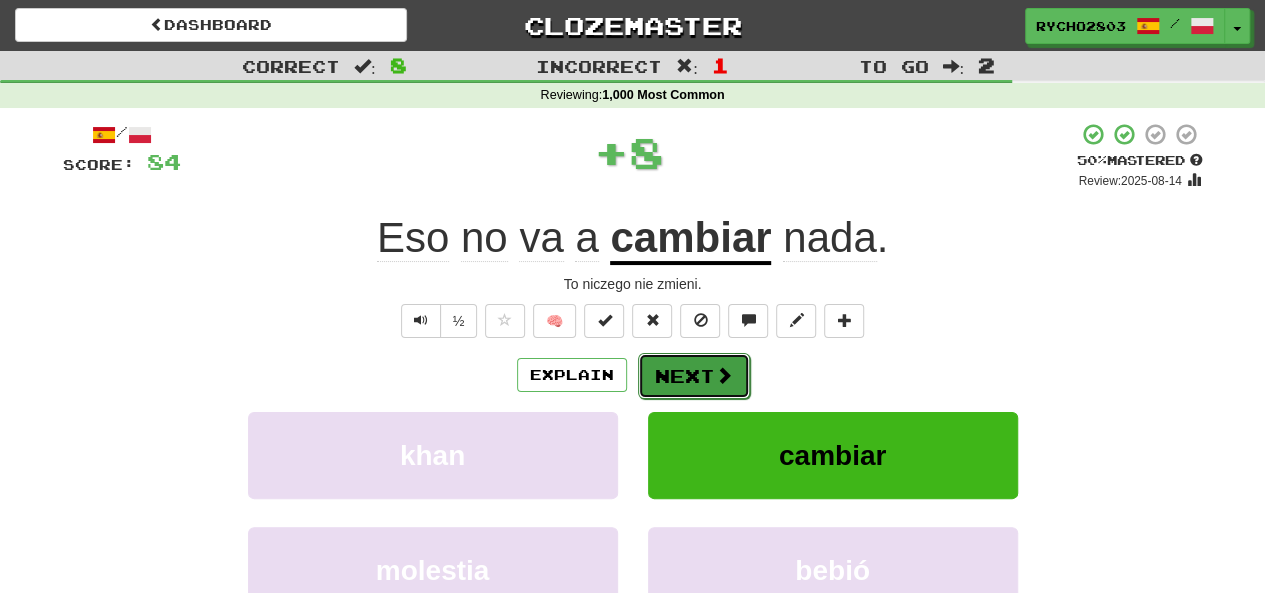 click on "Next" at bounding box center [694, 376] 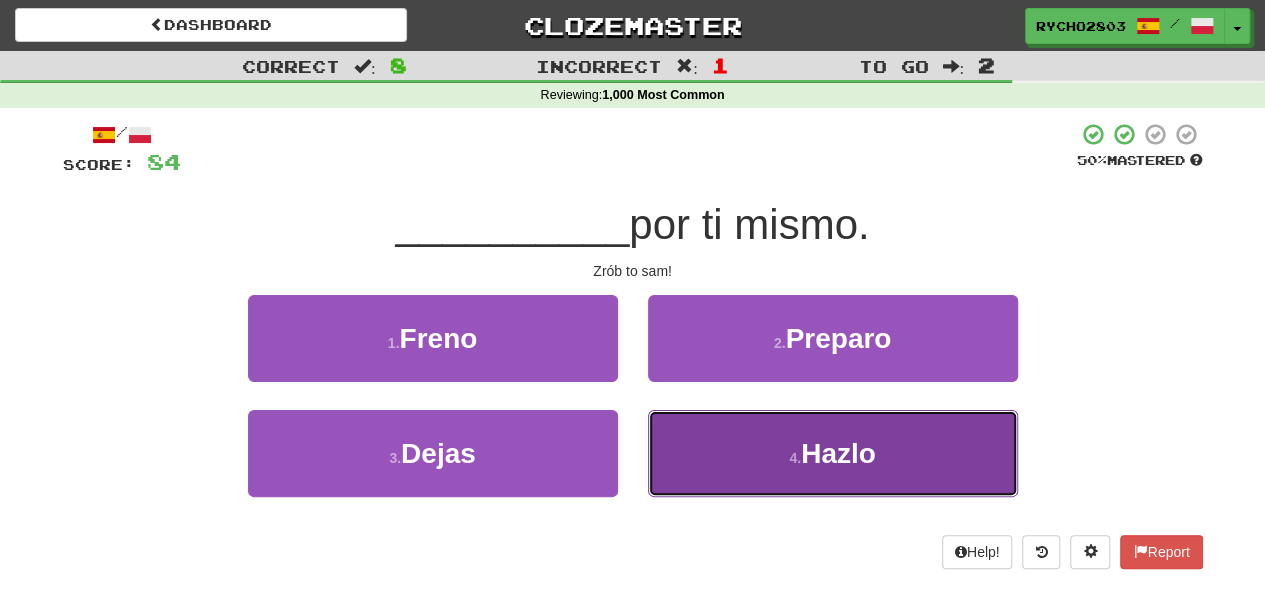 click on "4 .  Hazlo" at bounding box center [833, 453] 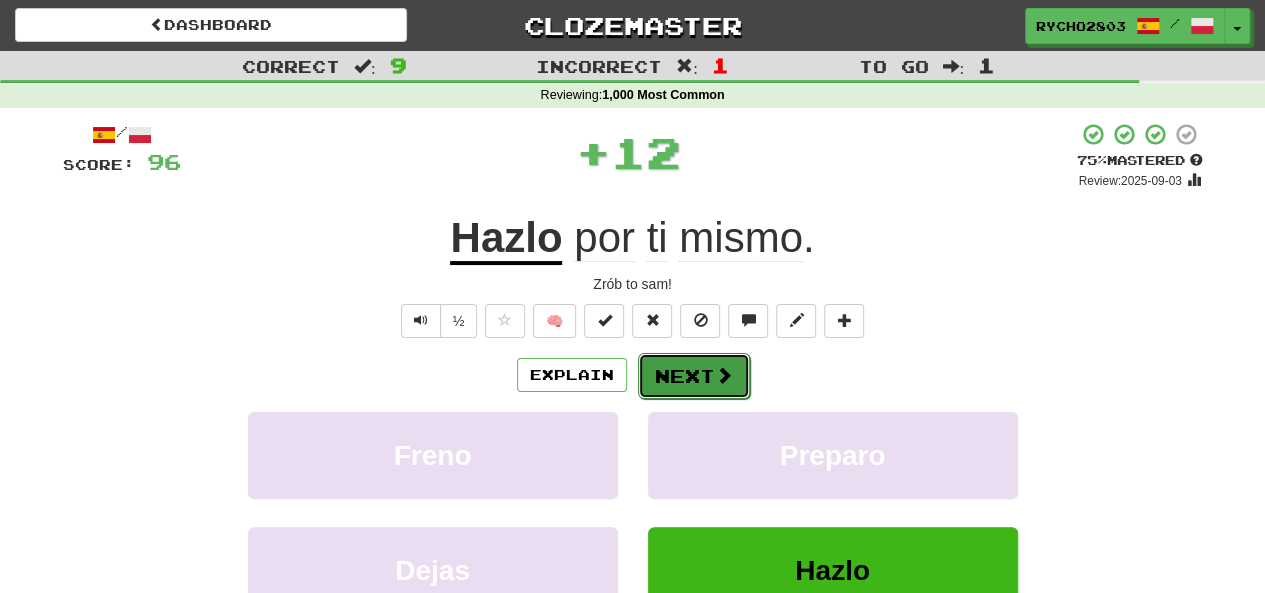 click on "Next" at bounding box center [694, 376] 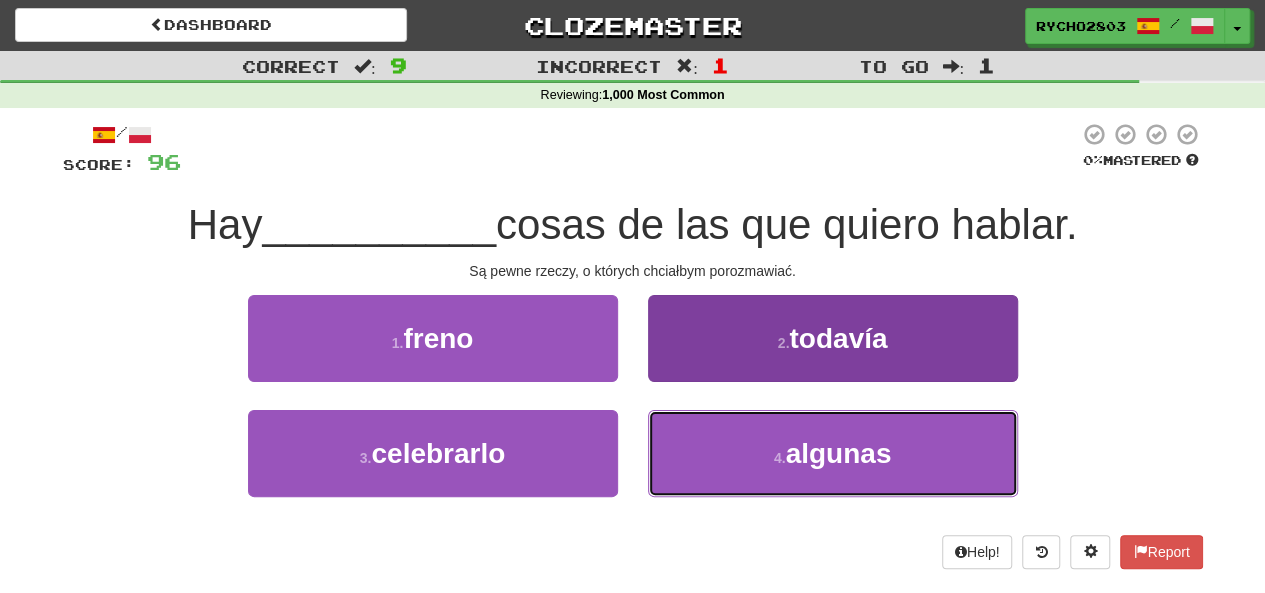 click on "algunas" at bounding box center (838, 453) 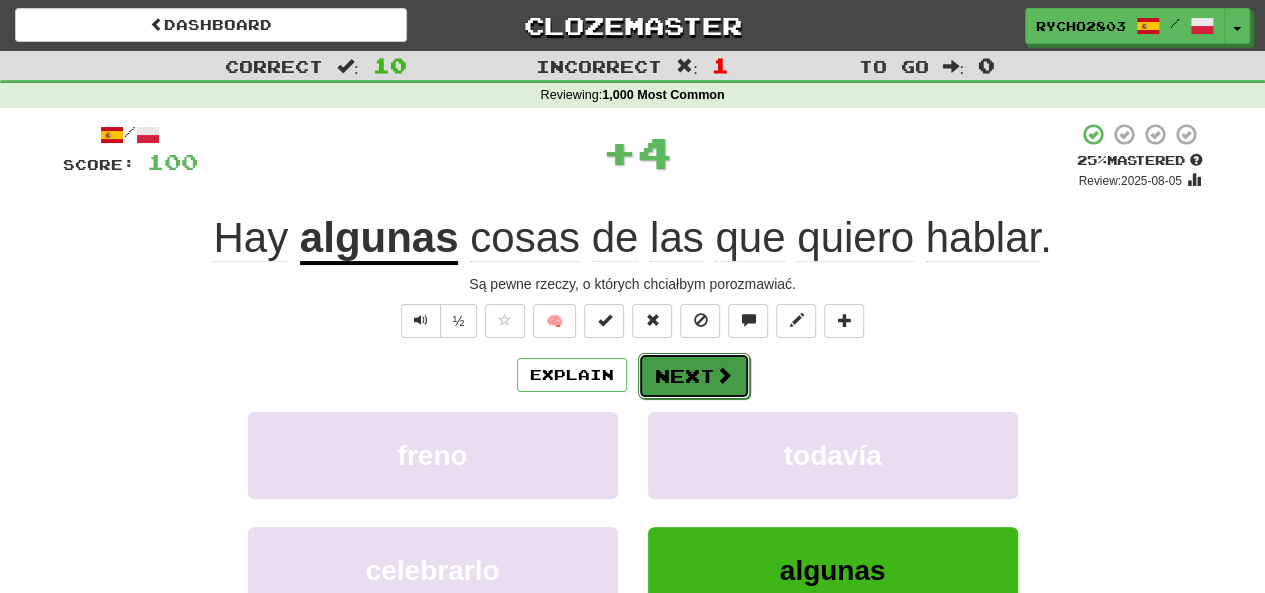 click on "Next" at bounding box center [694, 376] 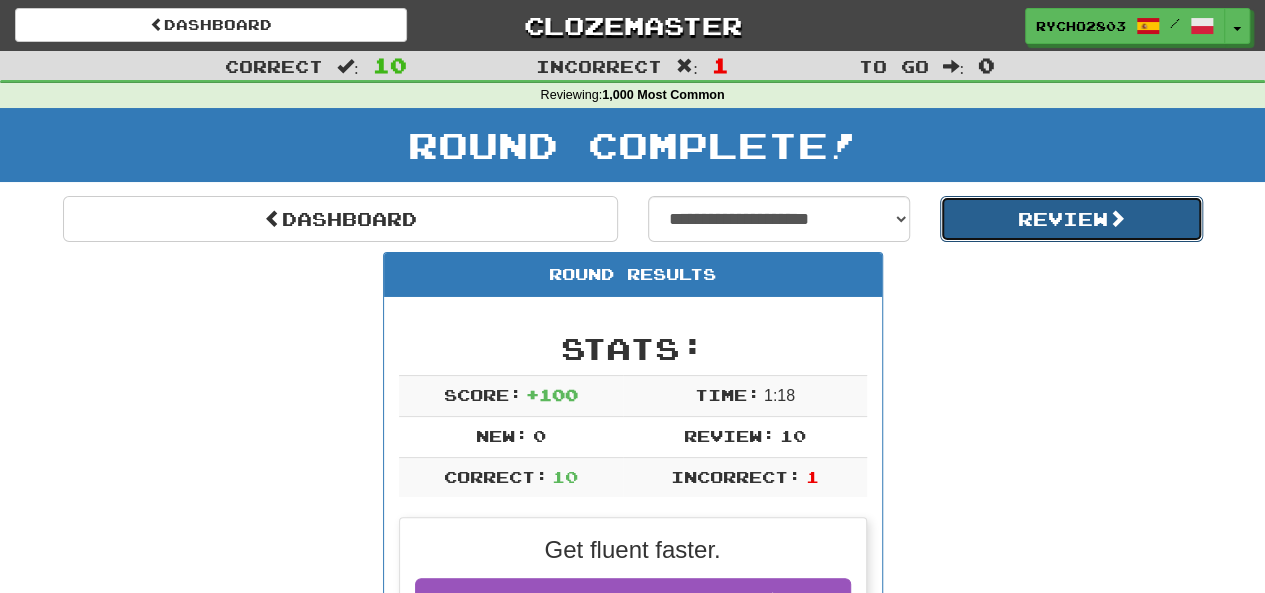 click on "Review" at bounding box center [1071, 219] 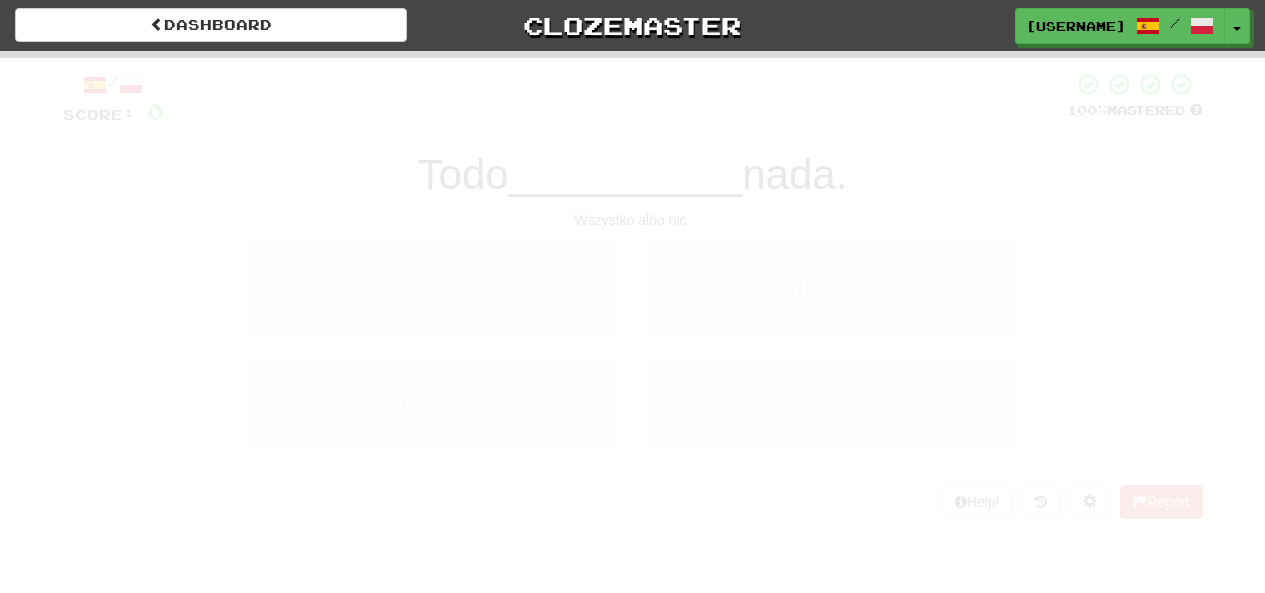 scroll, scrollTop: 0, scrollLeft: 0, axis: both 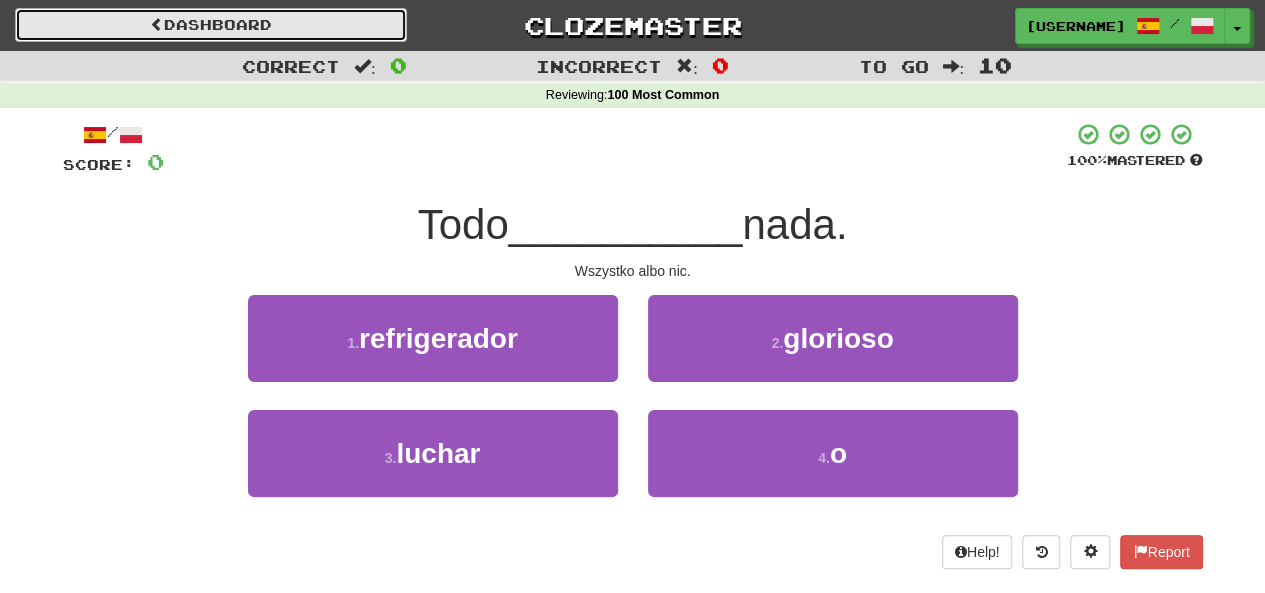 click on "Dashboard" at bounding box center [211, 25] 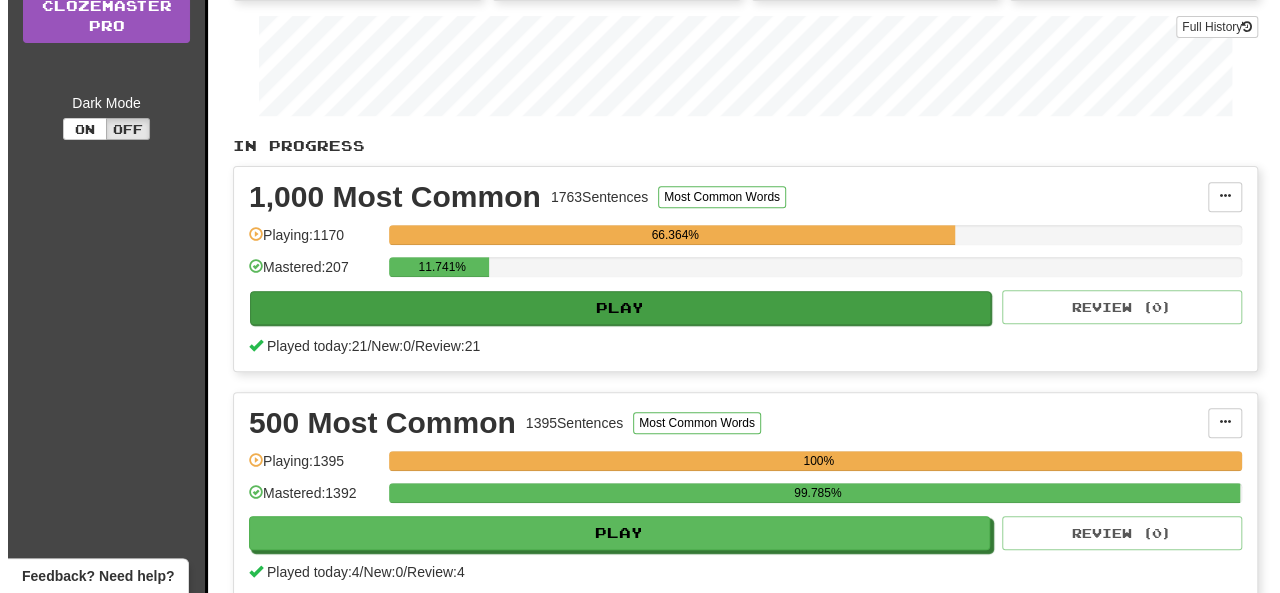 scroll, scrollTop: 300, scrollLeft: 0, axis: vertical 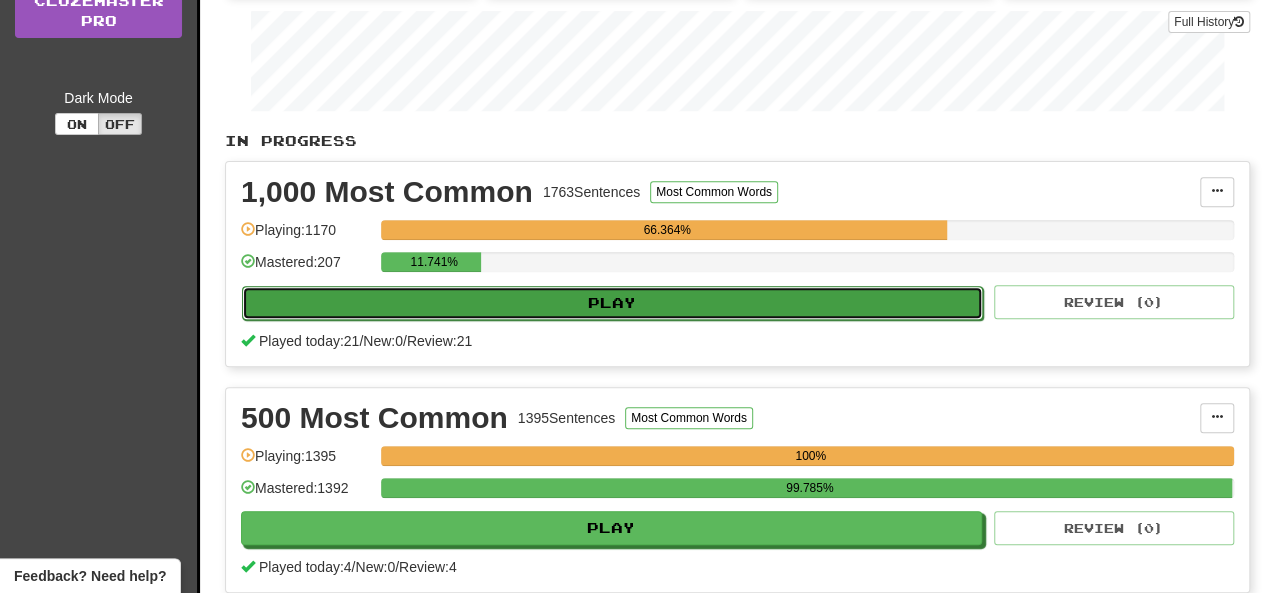 click on "Play" at bounding box center [612, 303] 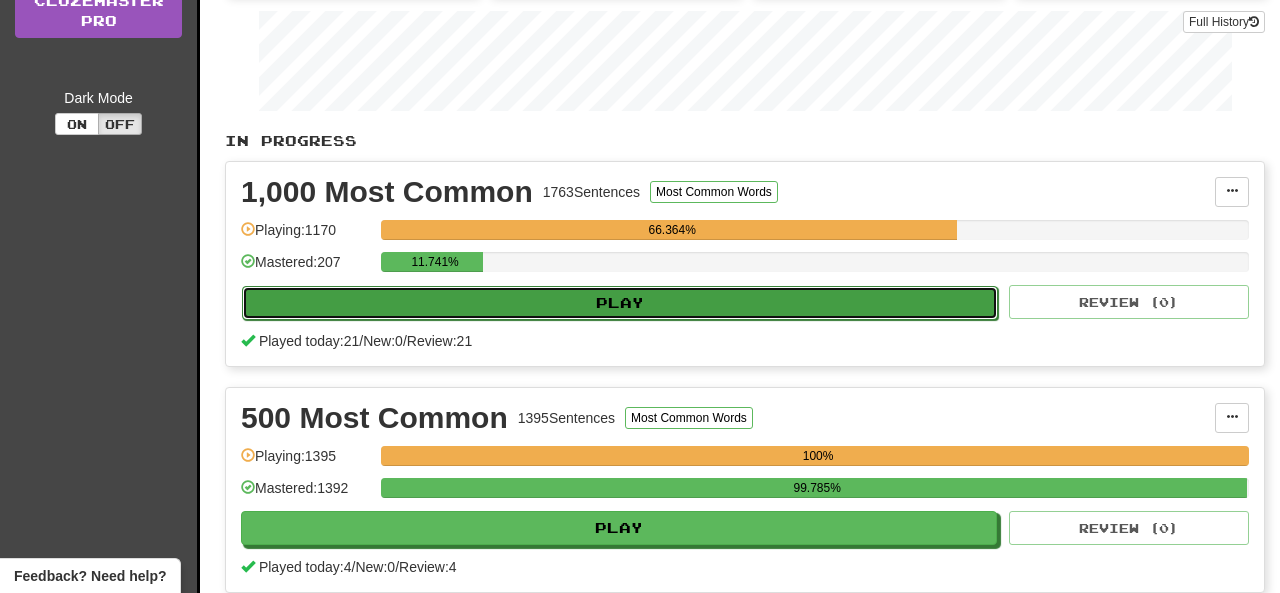select on "**" 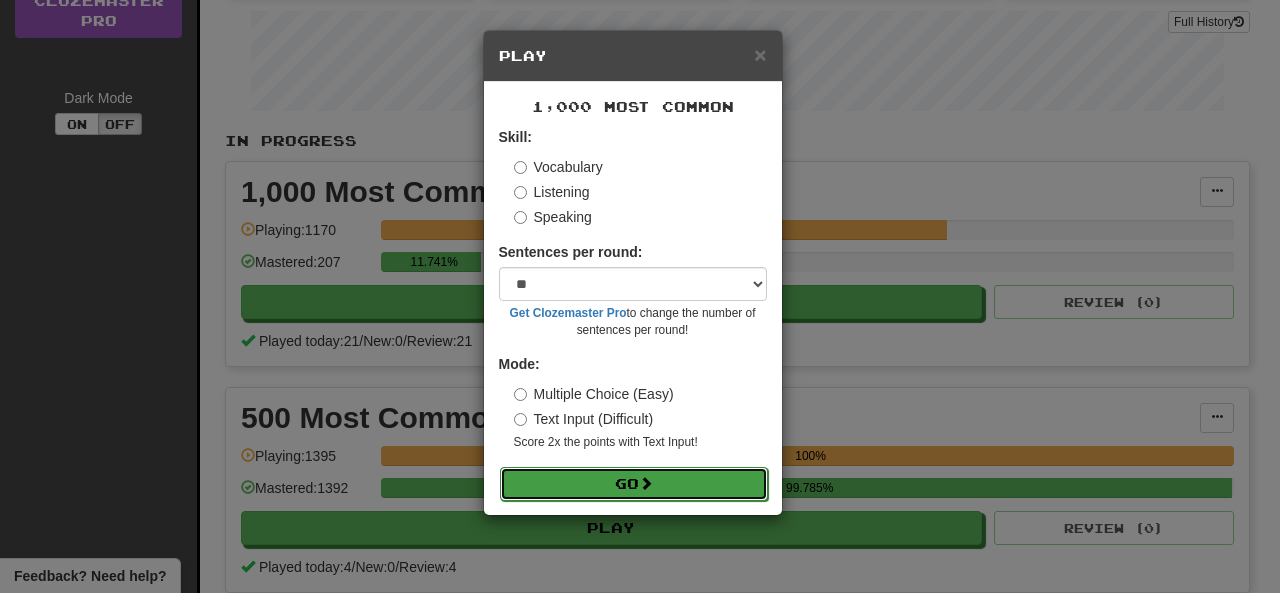 click on "Go" at bounding box center [634, 484] 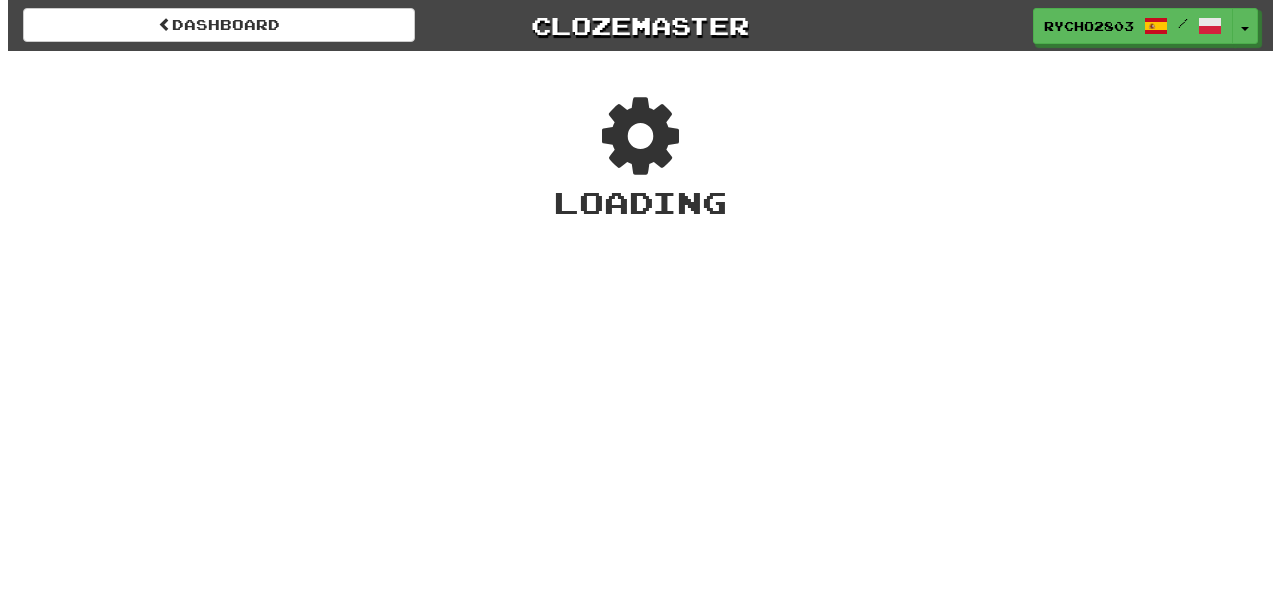 scroll, scrollTop: 0, scrollLeft: 0, axis: both 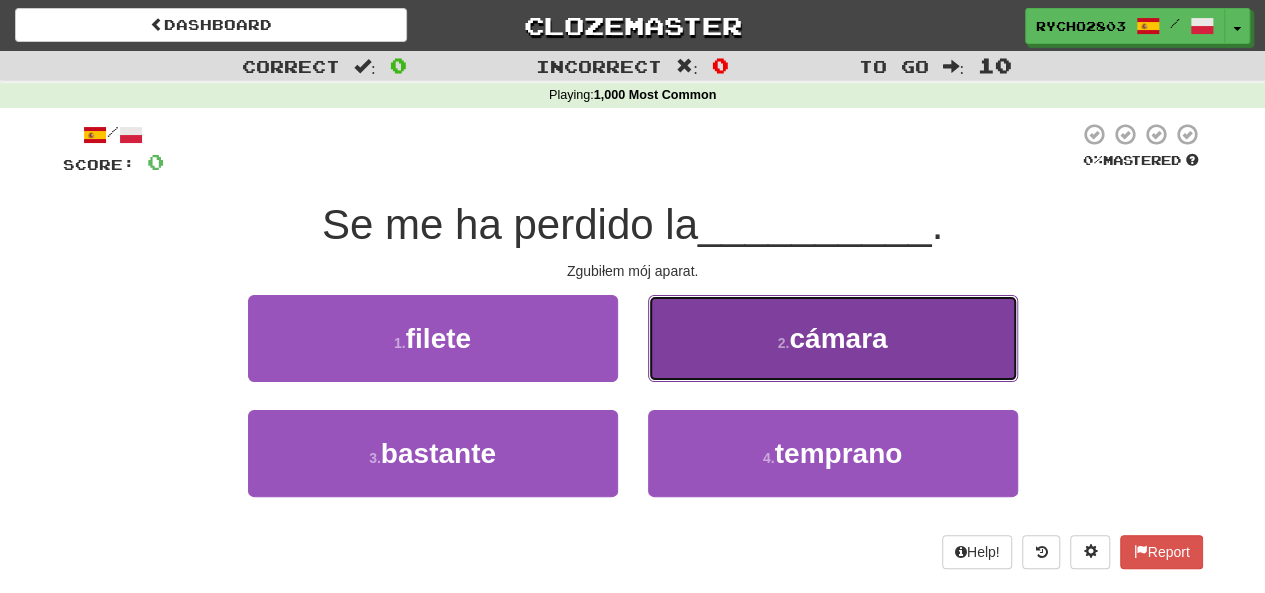 click on "cámara" at bounding box center [838, 338] 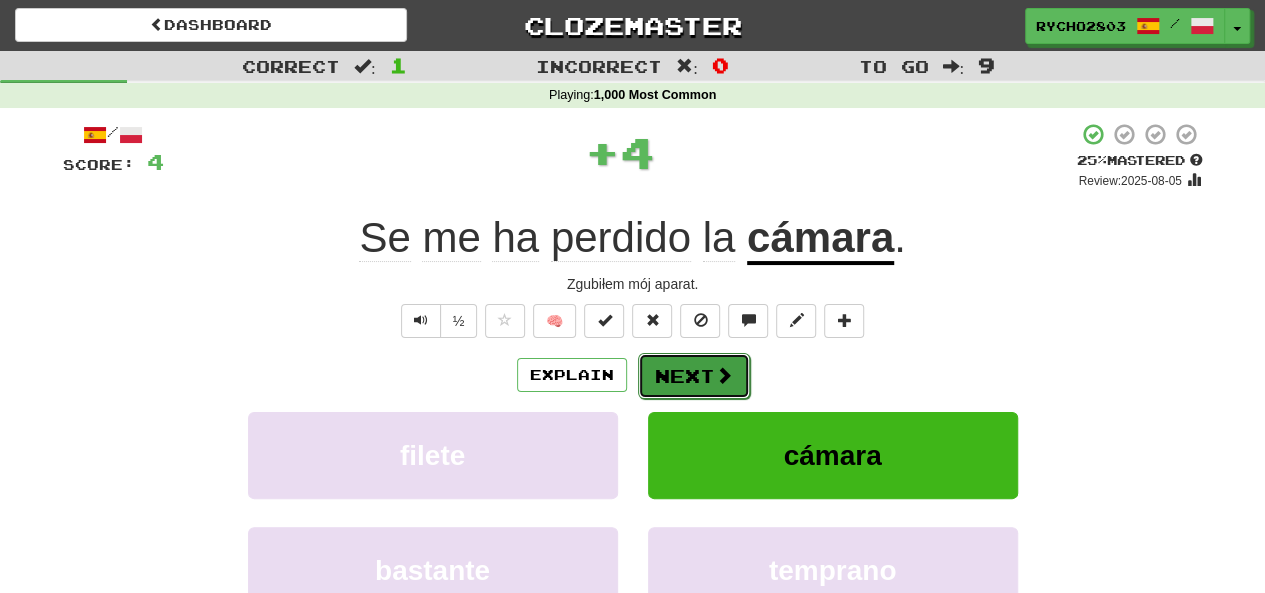 click on "Next" at bounding box center [694, 376] 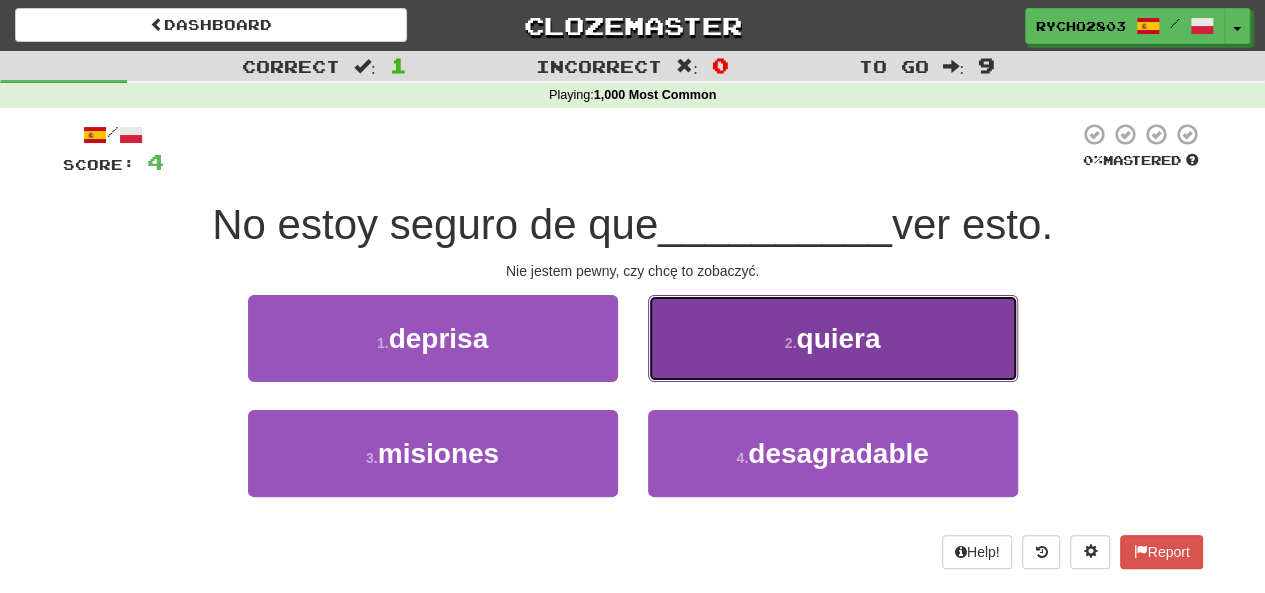 click on "2 .  quiera" at bounding box center (833, 338) 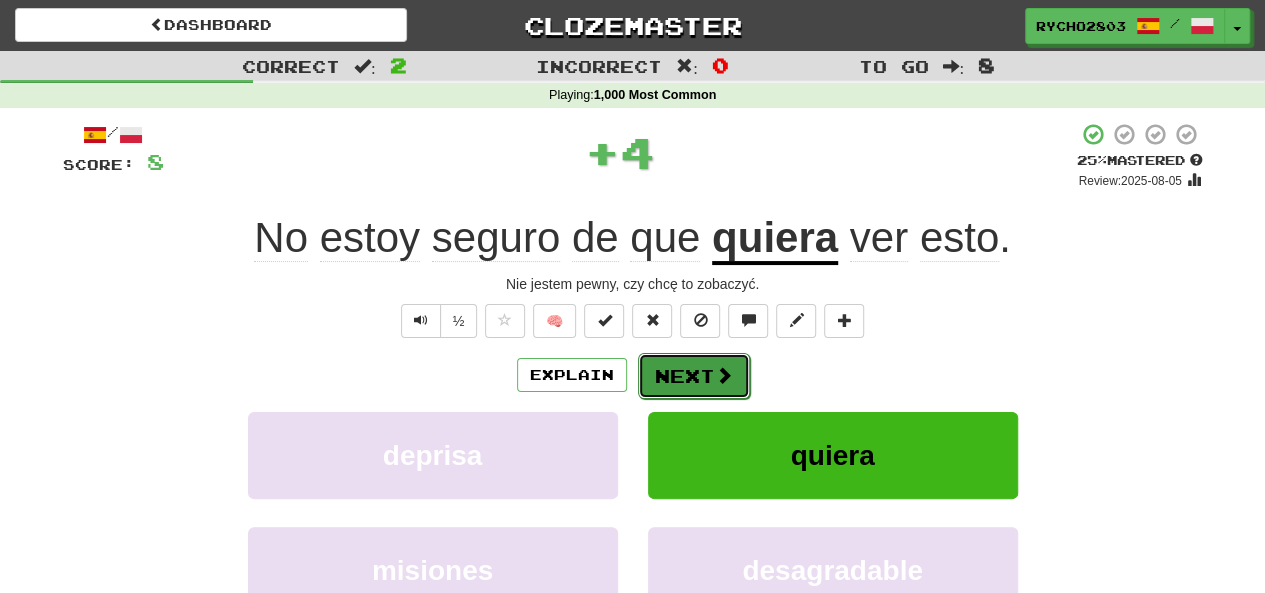 click on "Next" at bounding box center [694, 376] 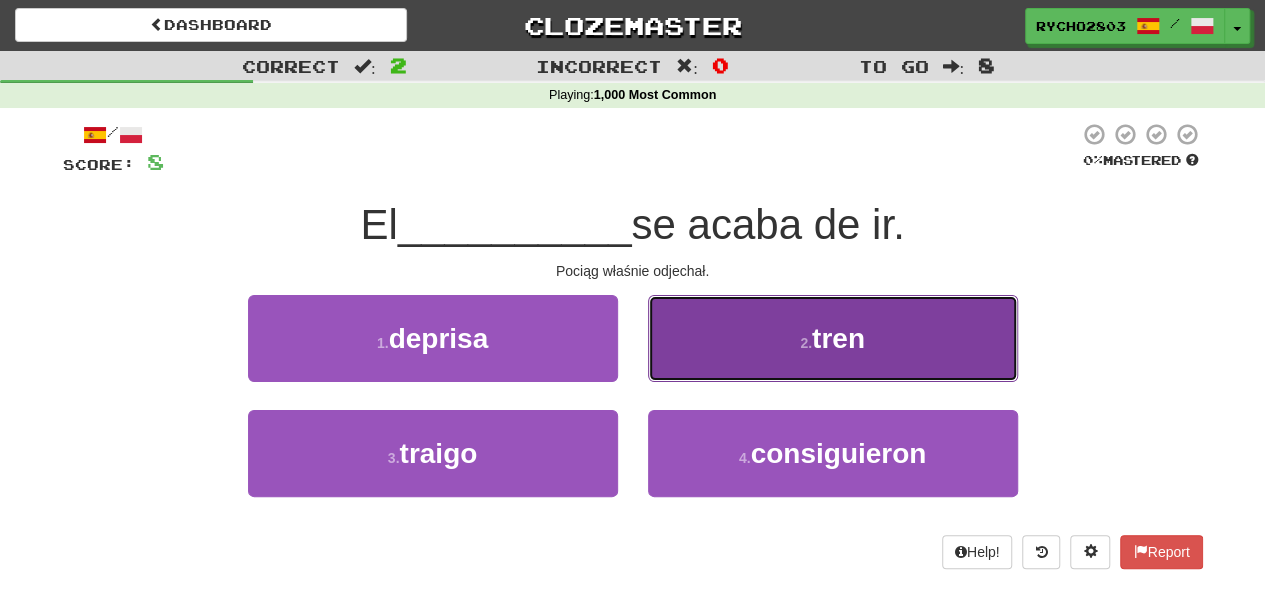 click on "2 .  tren" at bounding box center [833, 338] 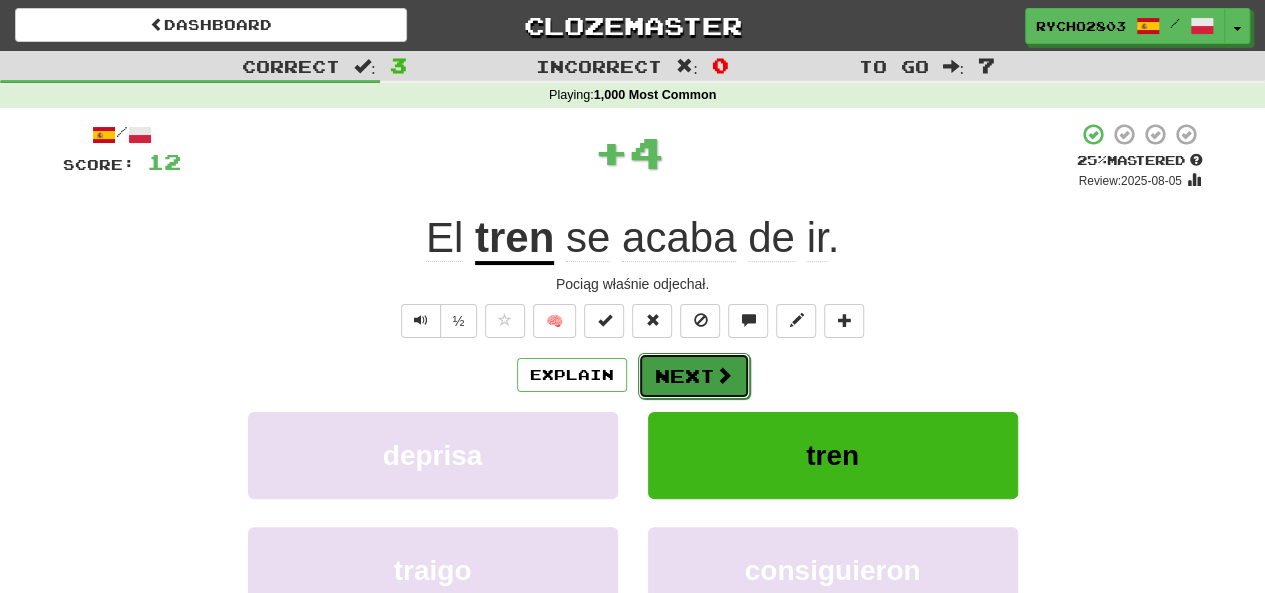 click on "Next" at bounding box center [694, 376] 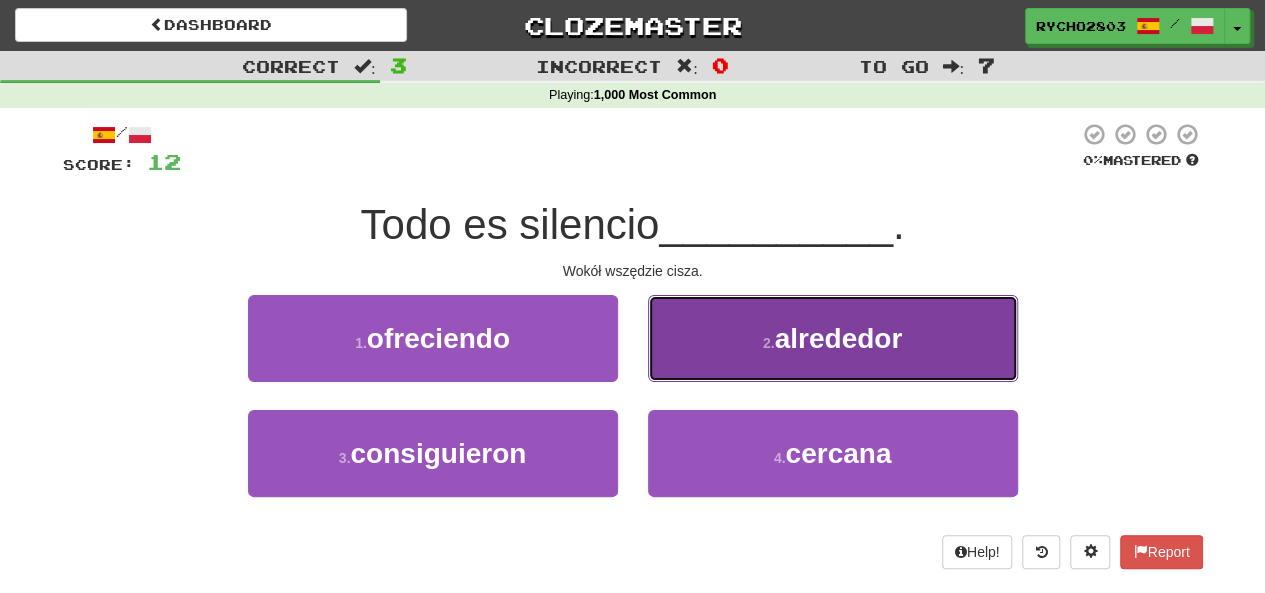 click on "alrededor" at bounding box center [839, 338] 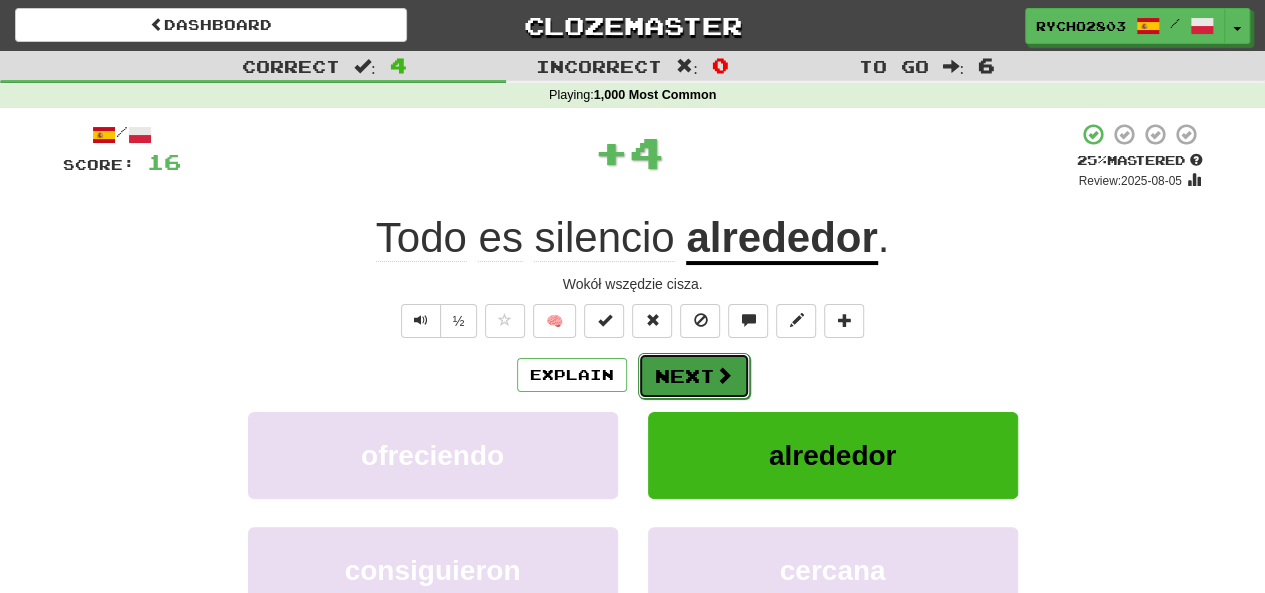 click on "Next" at bounding box center (694, 376) 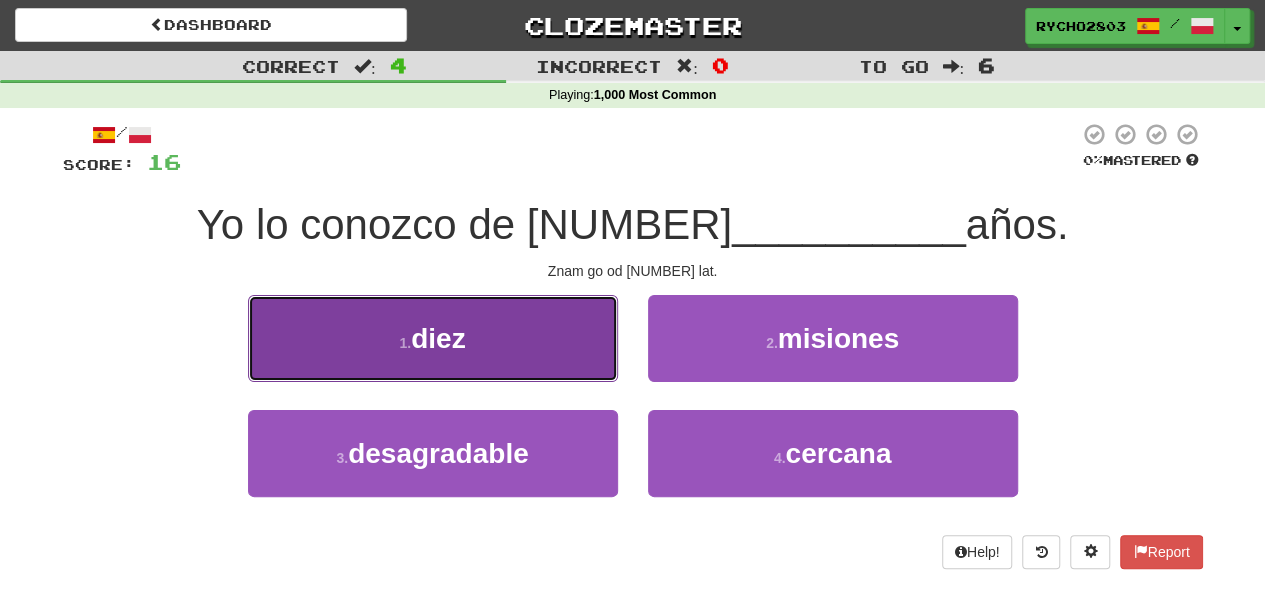 click on "1 .  diez" at bounding box center (433, 338) 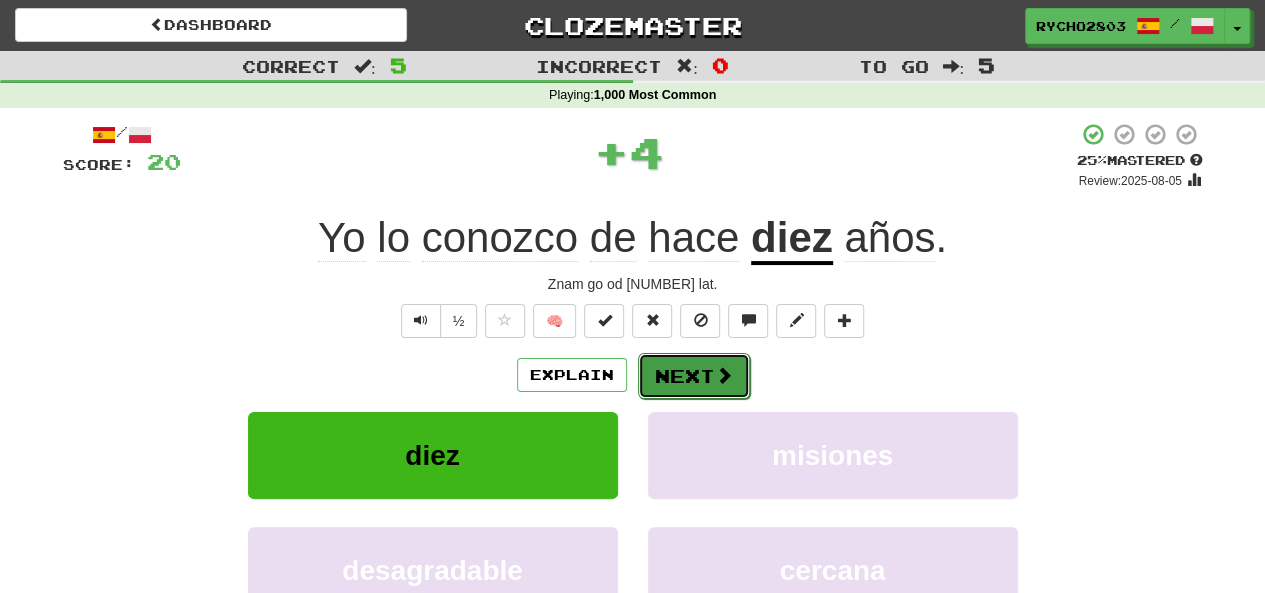 click at bounding box center (724, 375) 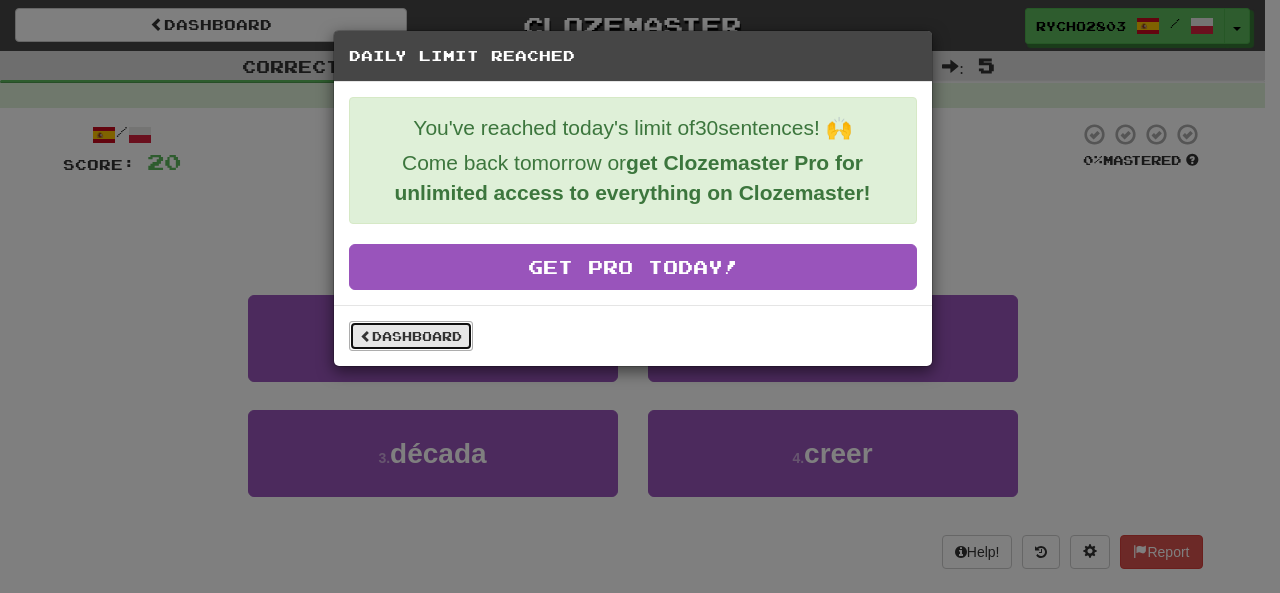 click on "Dashboard" at bounding box center [411, 336] 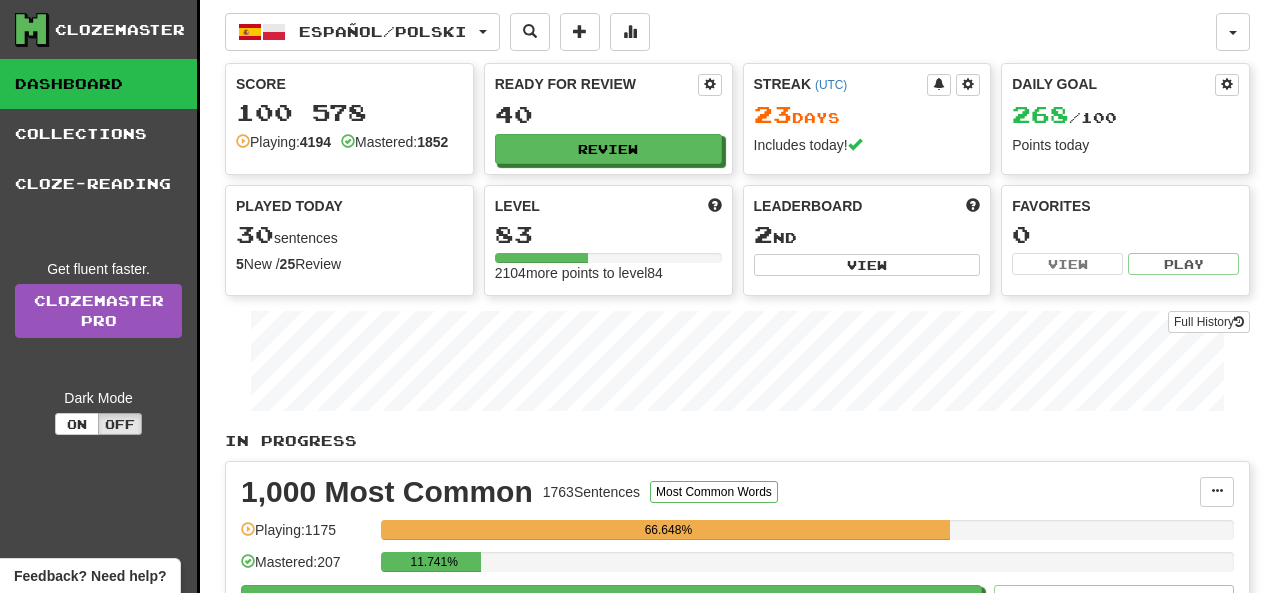 scroll, scrollTop: 0, scrollLeft: 0, axis: both 